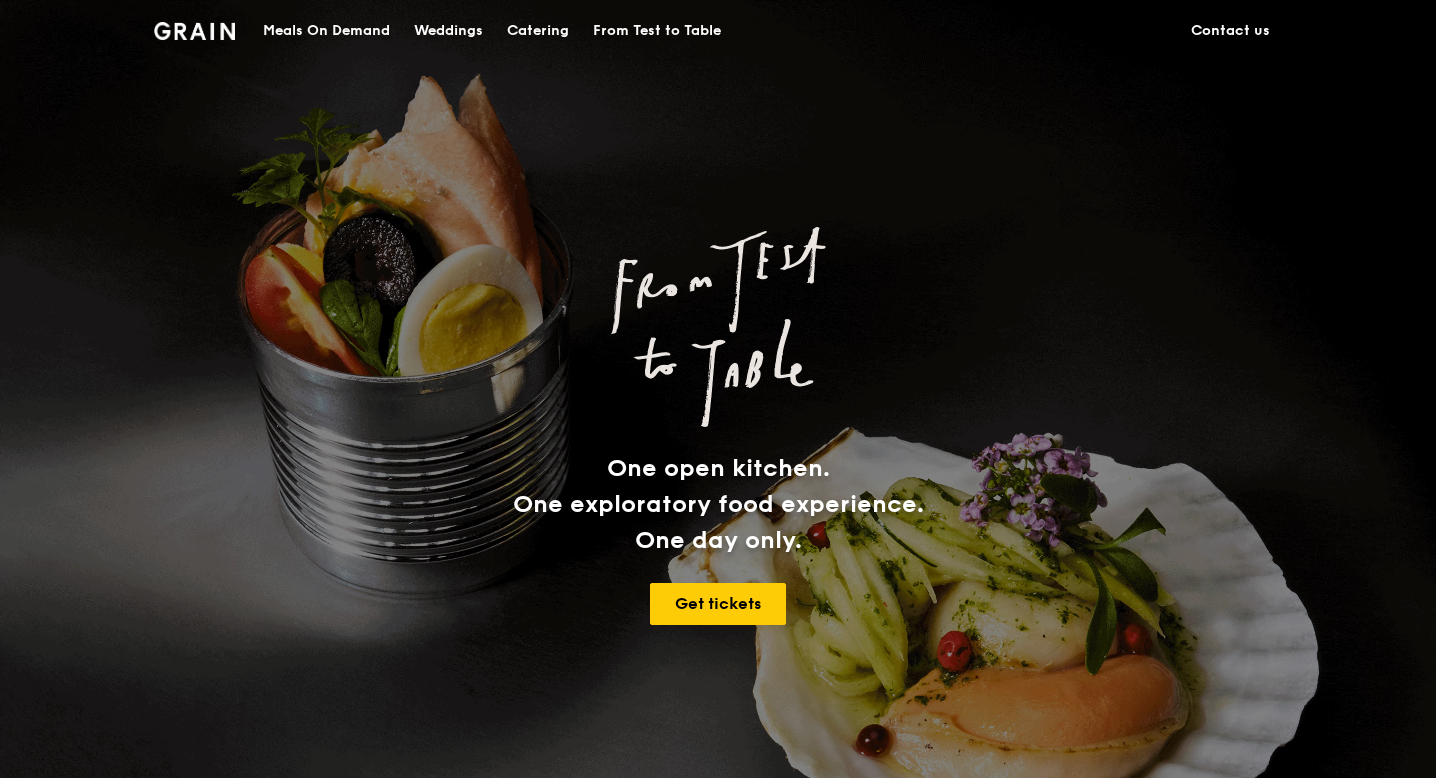 scroll, scrollTop: 0, scrollLeft: 0, axis: both 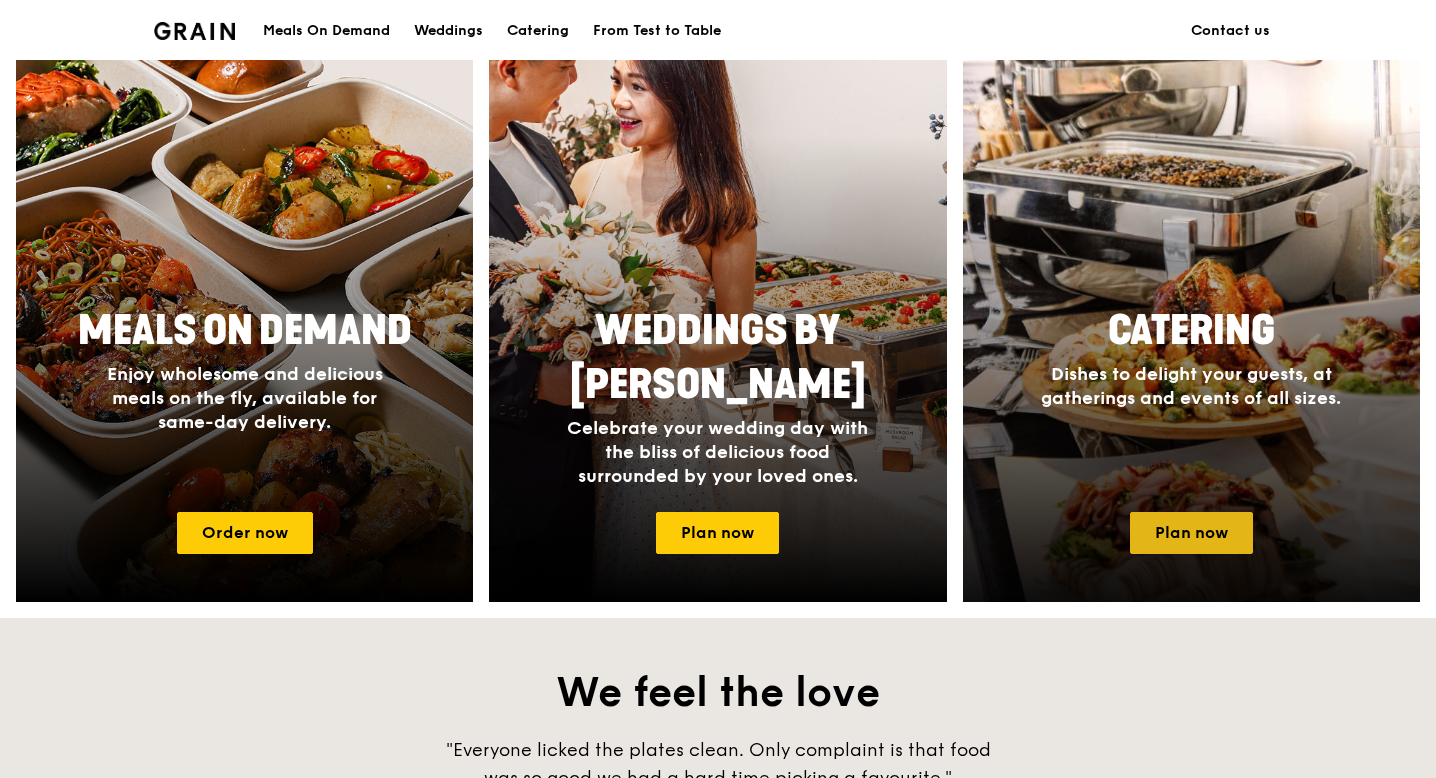 click on "Plan now" at bounding box center [1191, 533] 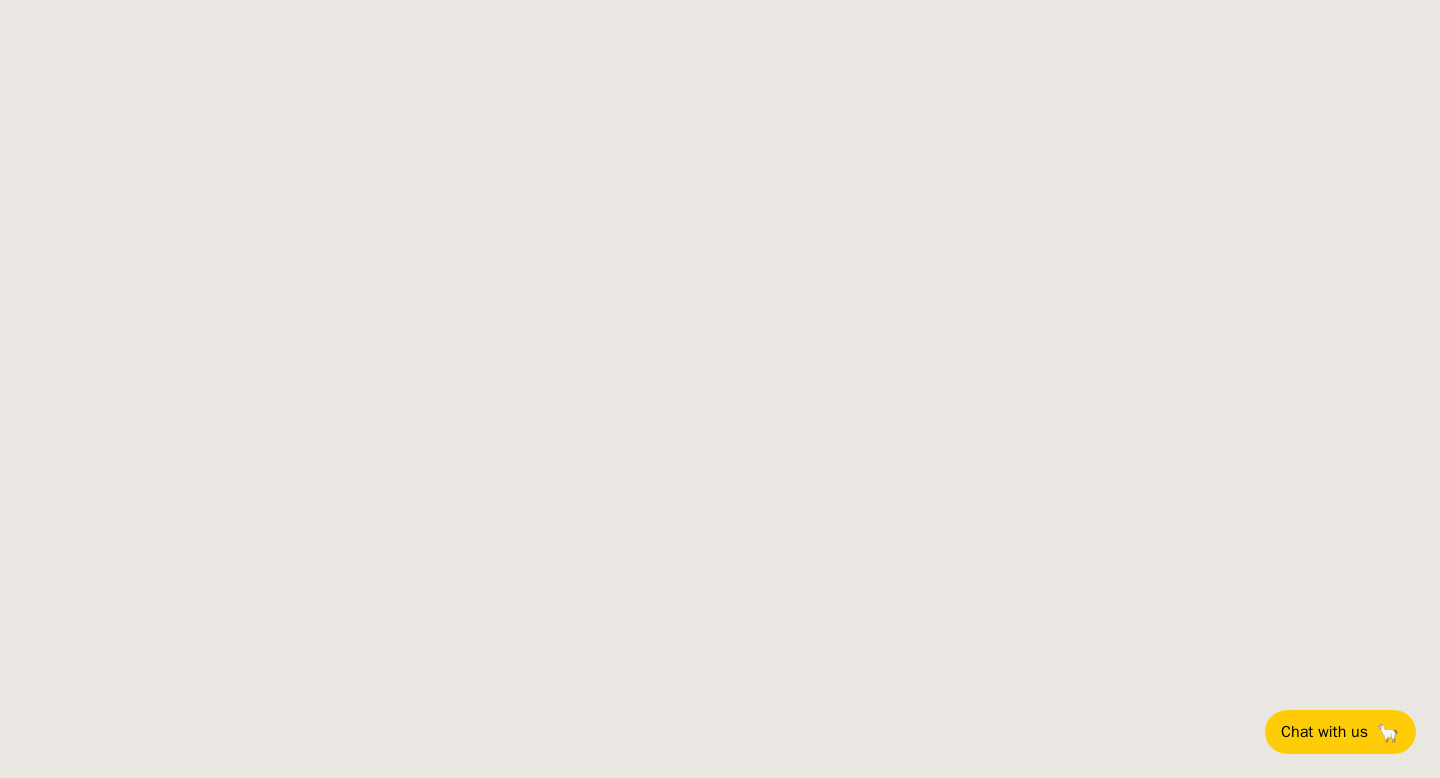 scroll, scrollTop: 0, scrollLeft: 0, axis: both 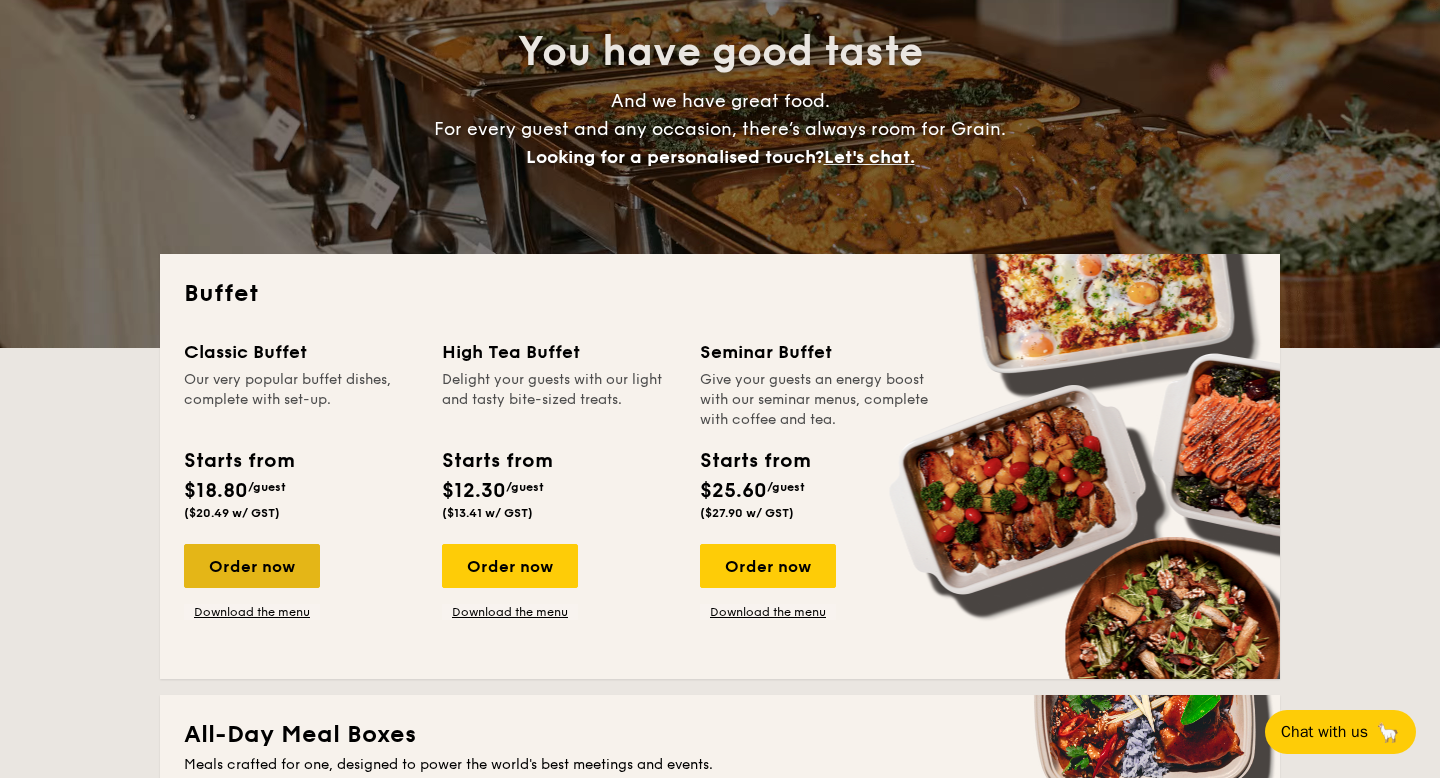 click on "Order now" at bounding box center (252, 566) 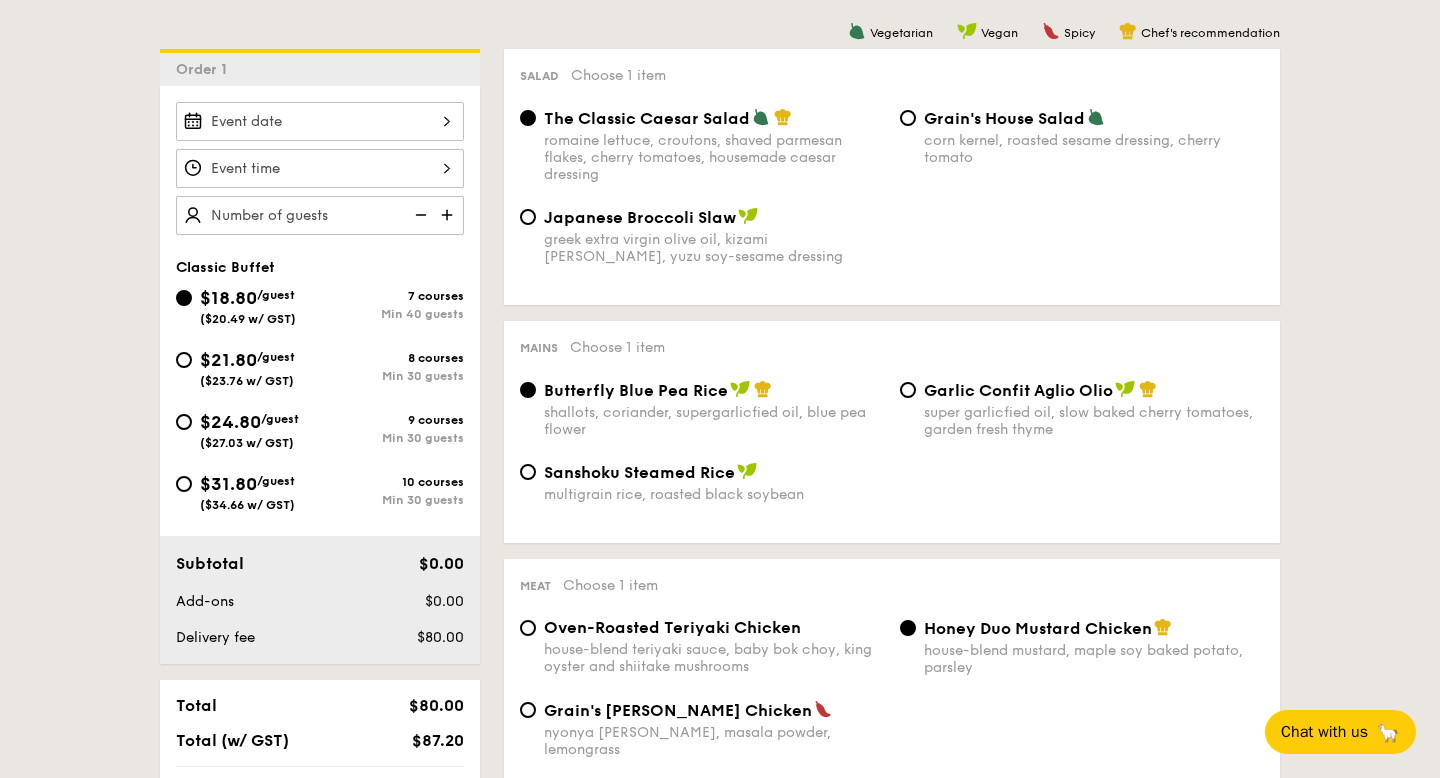 scroll, scrollTop: 516, scrollLeft: 0, axis: vertical 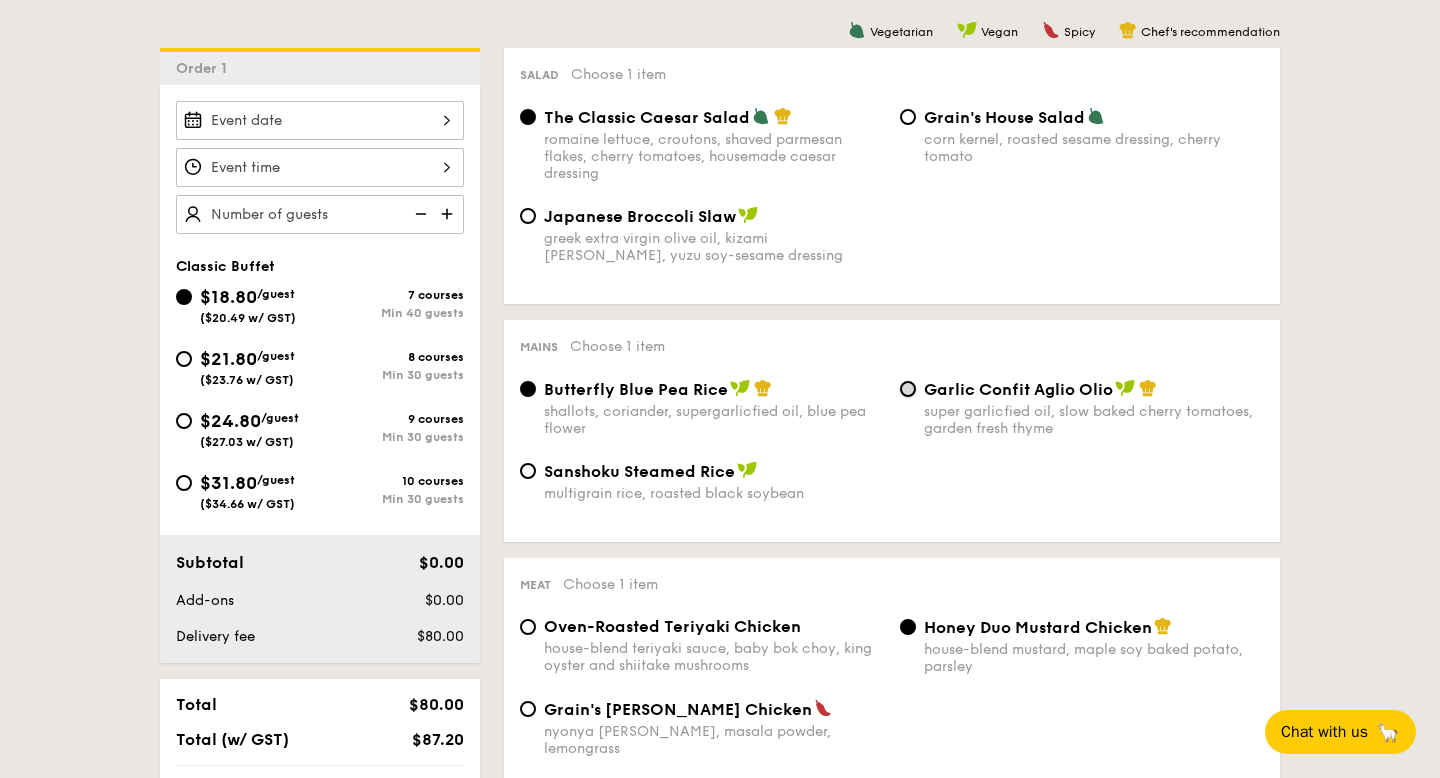 click on "Garlic Confit Aglio Olio super garlicfied oil, slow baked cherry tomatoes, garden fresh thyme" at bounding box center (908, 389) 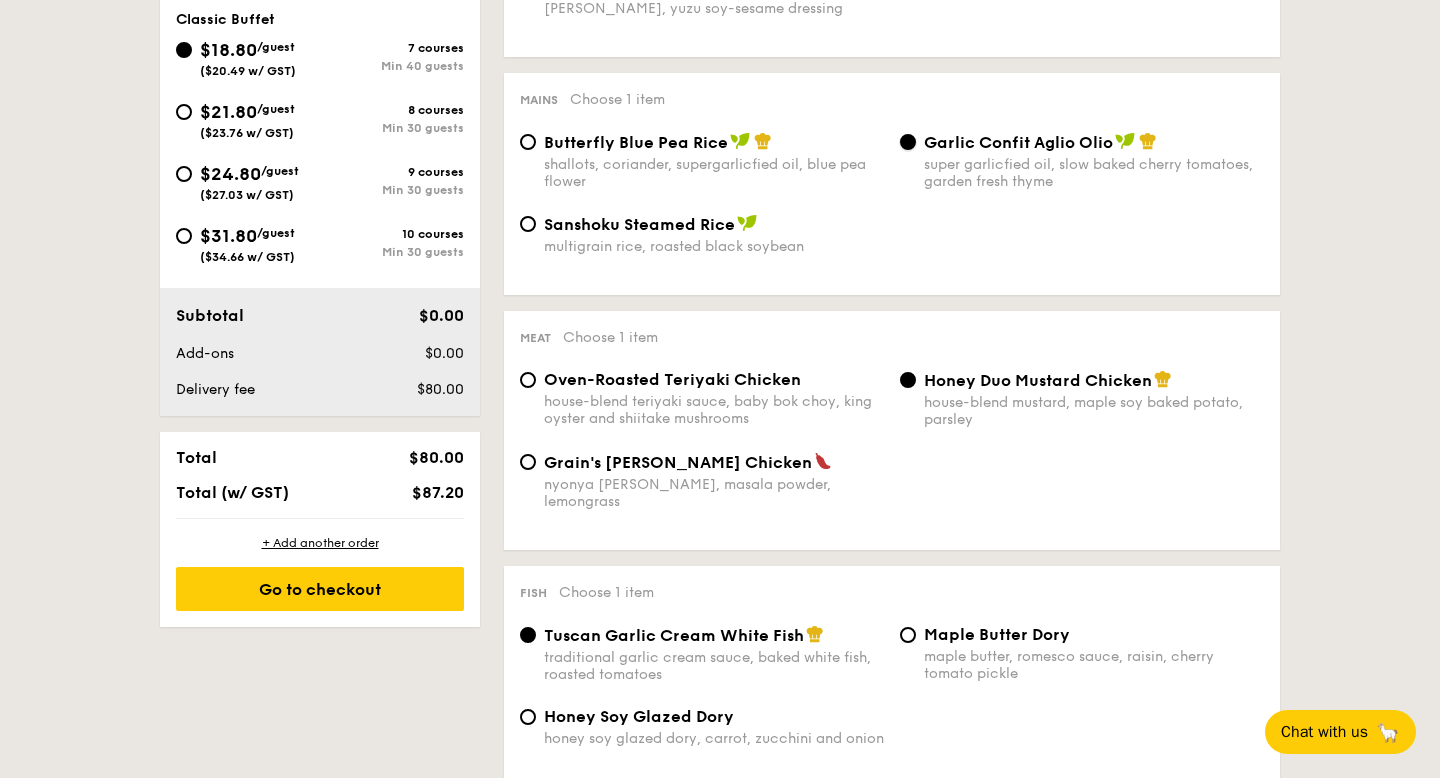 scroll, scrollTop: 767, scrollLeft: 0, axis: vertical 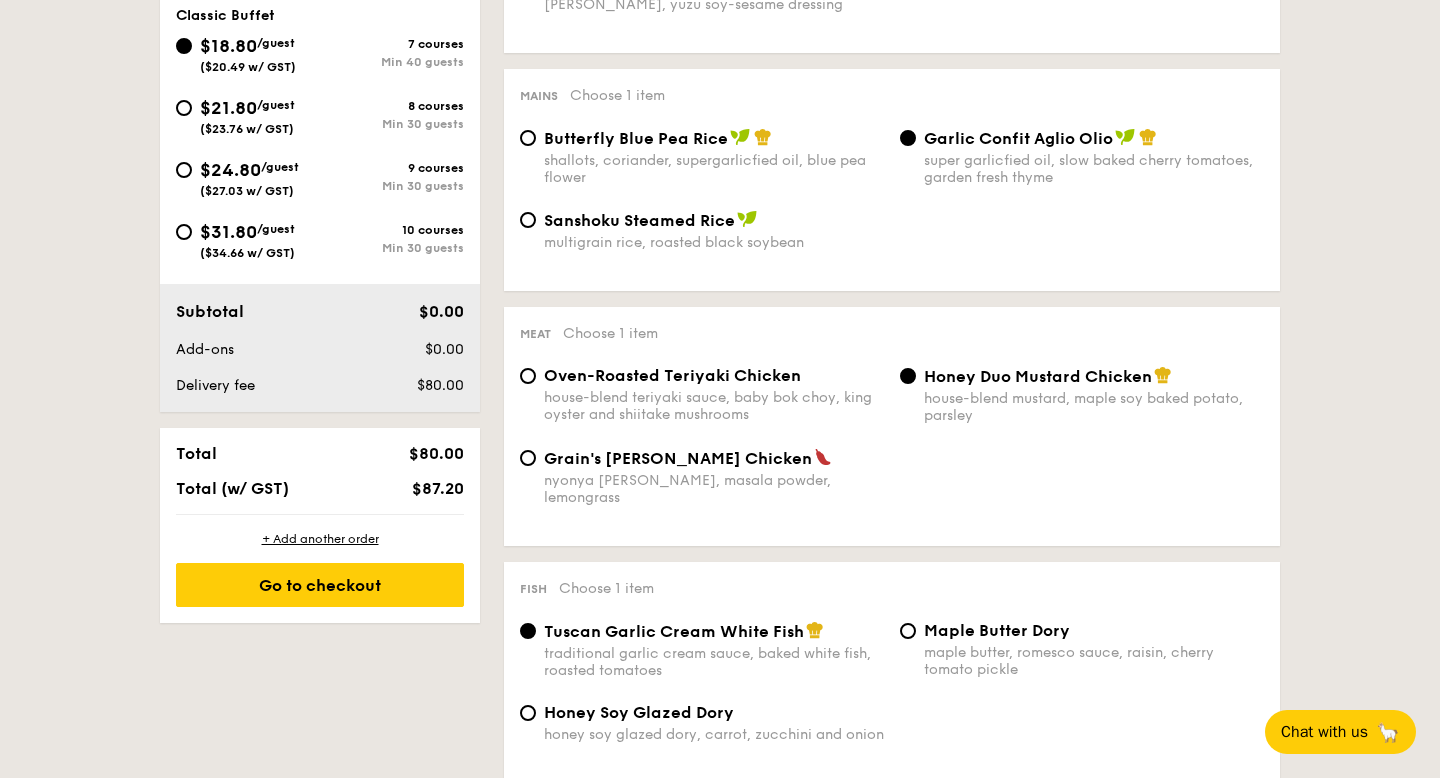 click on "Grain's Curry Chicken nyonya curry, masala powder, lemongrass" at bounding box center (714, 477) 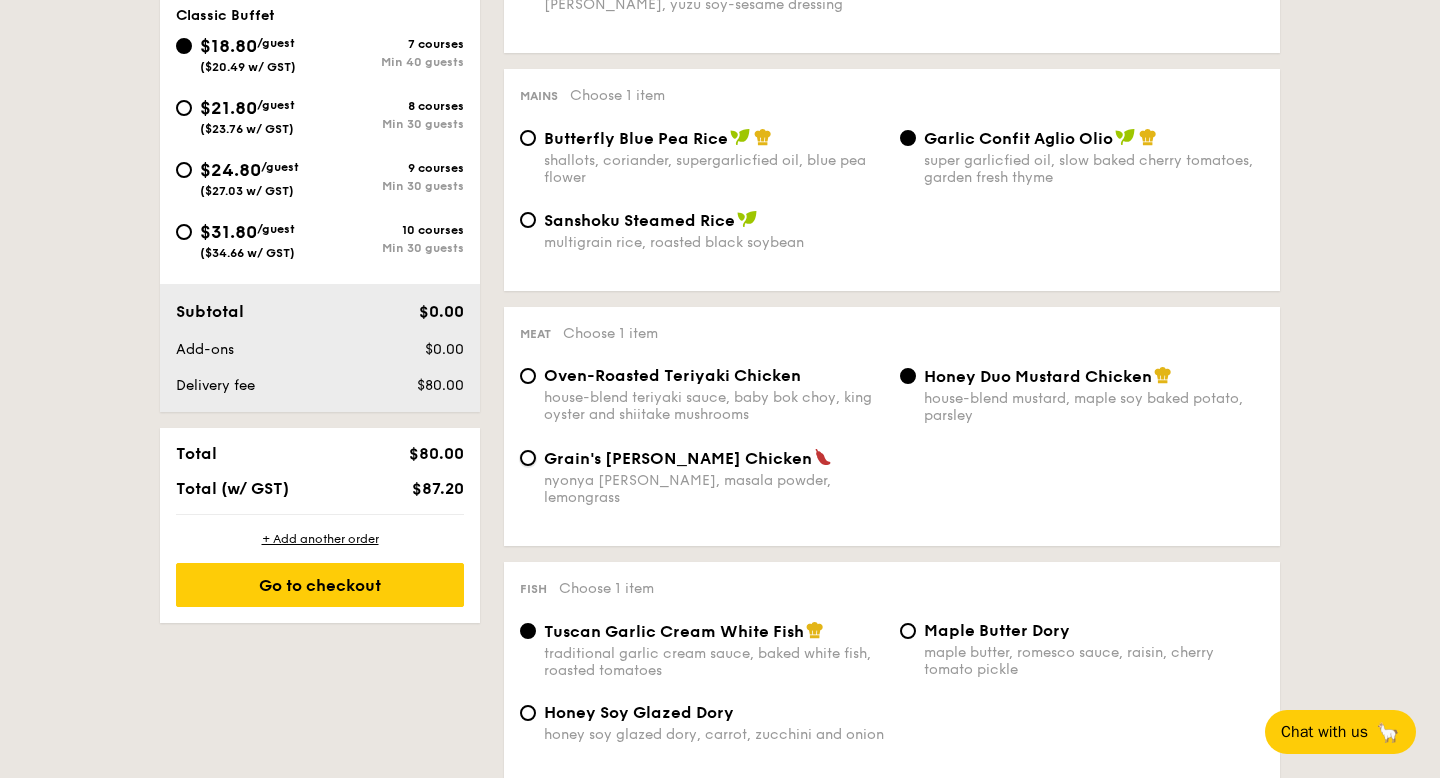 click on "Grain's Curry Chicken nyonya curry, masala powder, lemongrass" at bounding box center [528, 458] 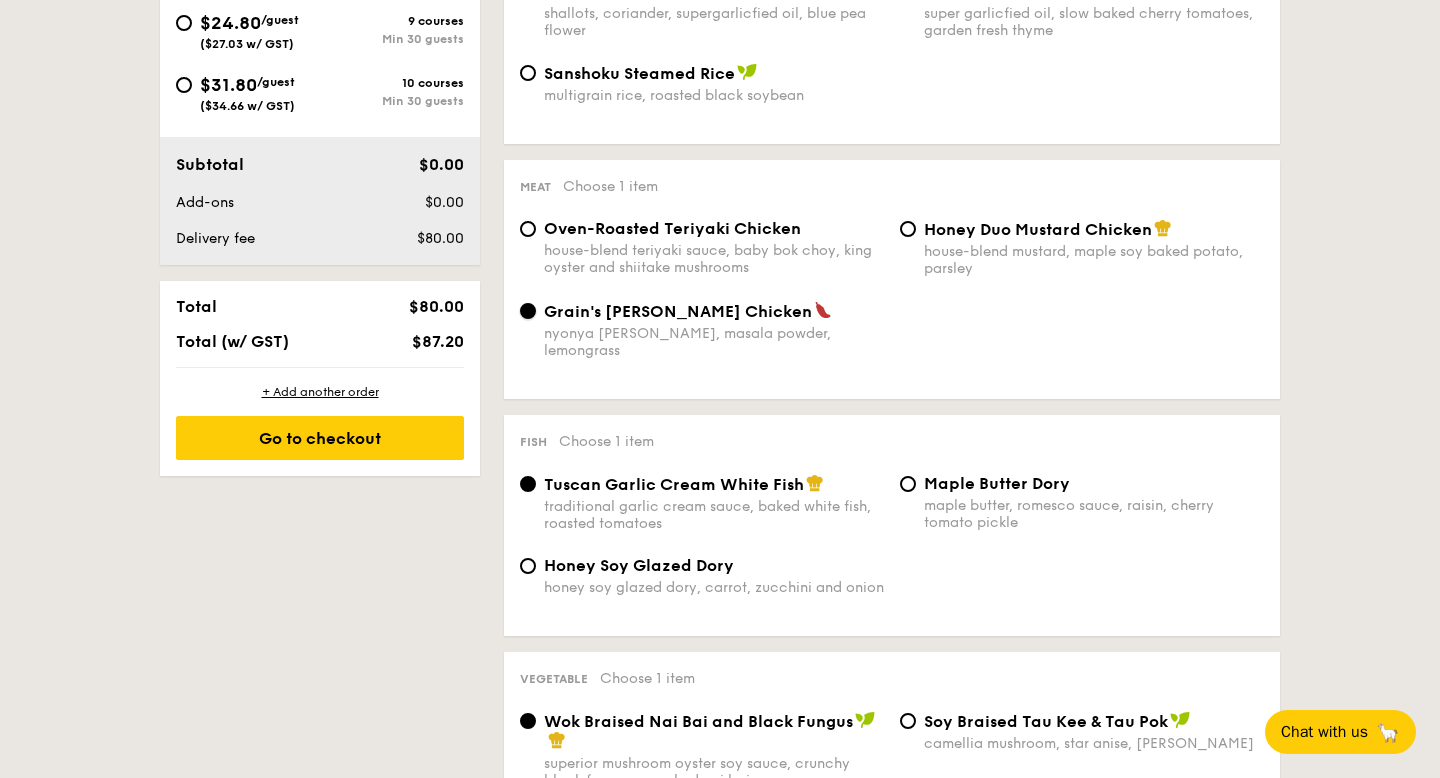 scroll, scrollTop: 924, scrollLeft: 0, axis: vertical 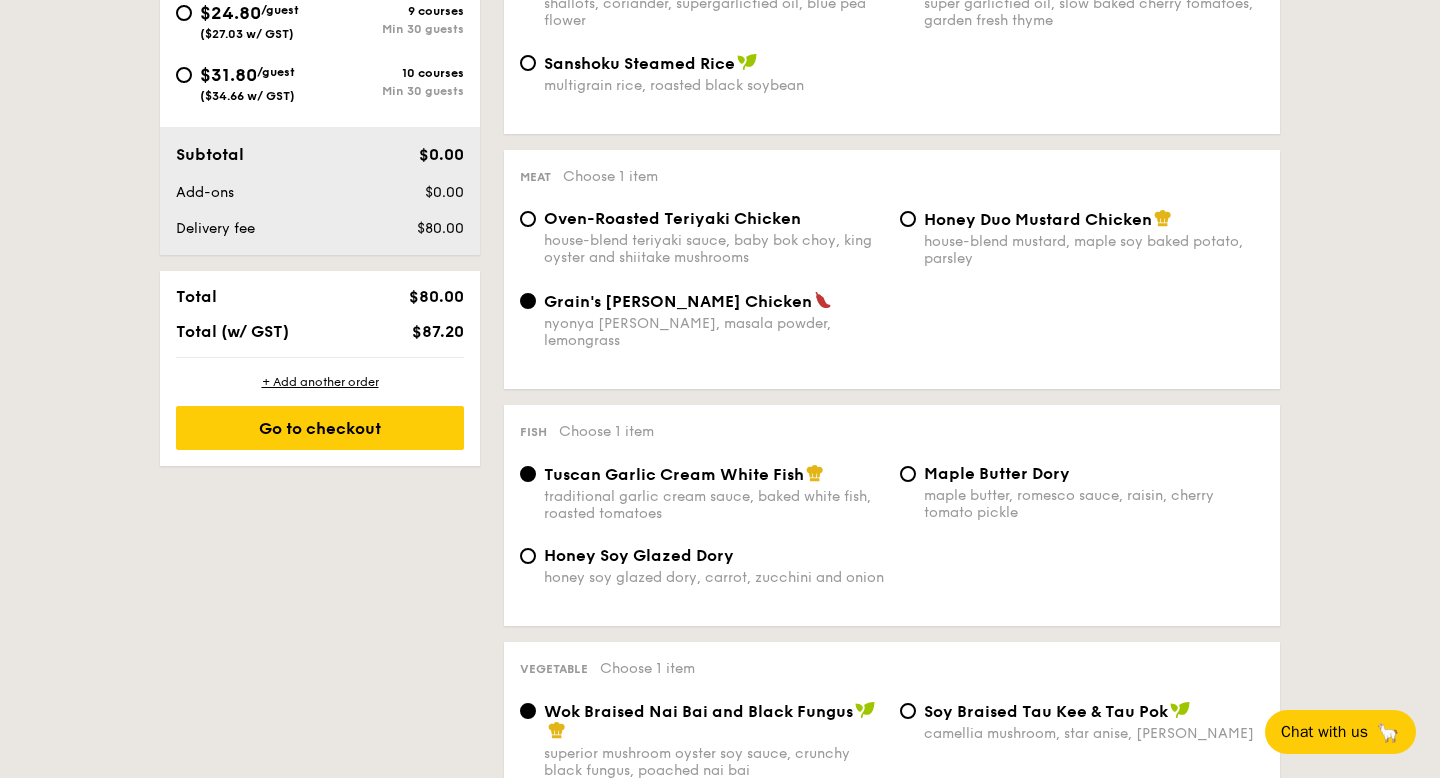 click on "Honey Duo Mustard Chicken house-blend mustard, maple soy baked potato, parsley" at bounding box center (1082, 238) 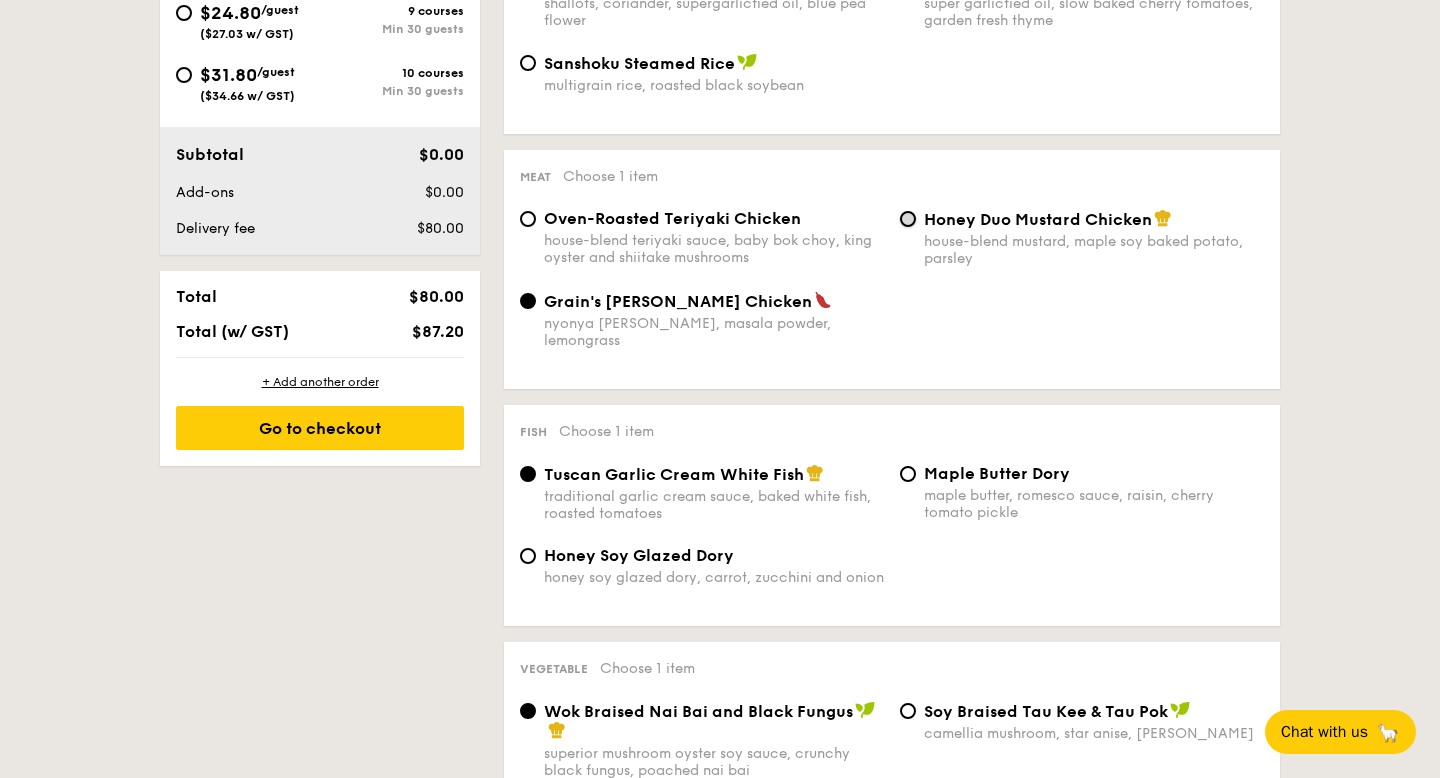 click on "Honey Duo Mustard Chicken house-blend mustard, maple soy baked potato, parsley" at bounding box center (908, 219) 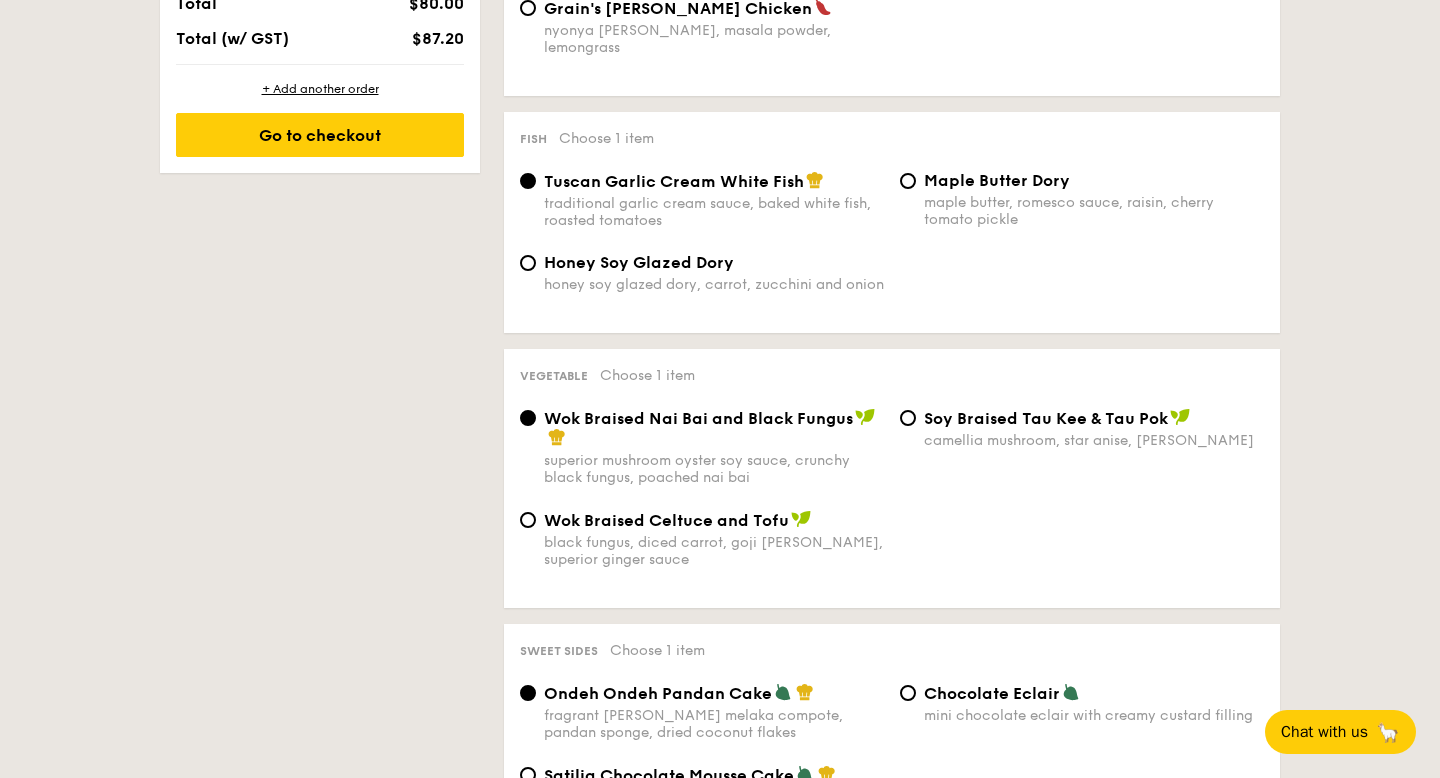 scroll, scrollTop: 1216, scrollLeft: 0, axis: vertical 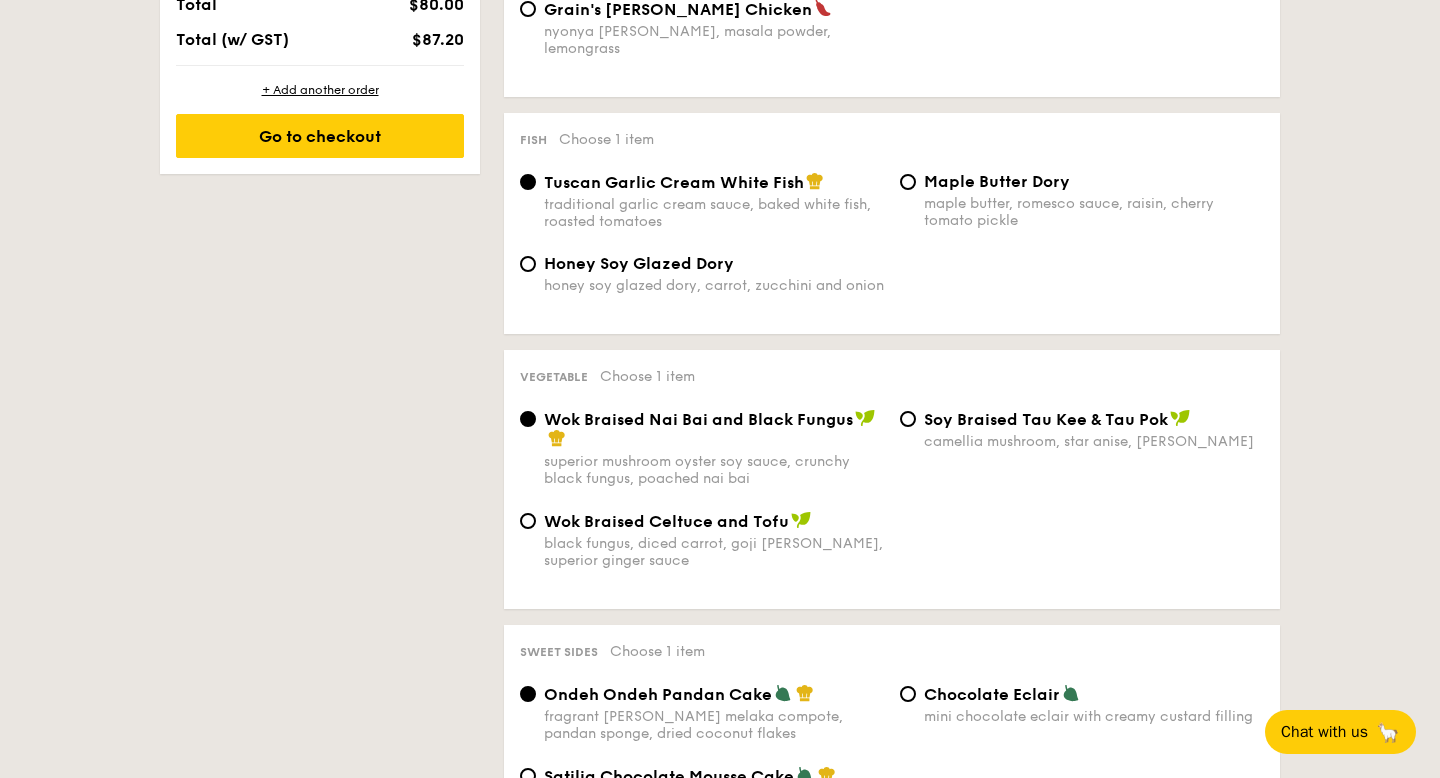 click on "⁠Soy Braised Tau Kee & Tau Pok" at bounding box center [1046, 419] 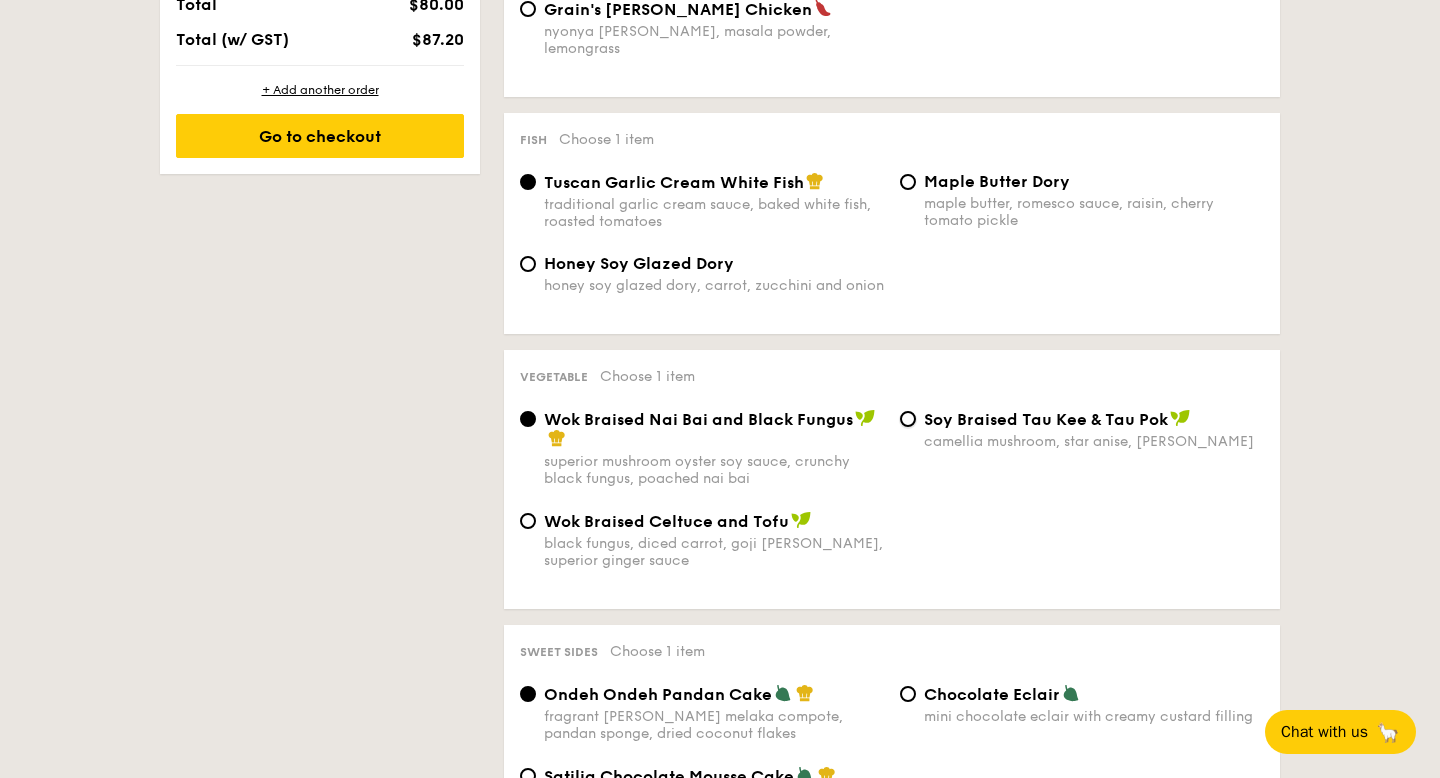 click on "⁠Soy Braised Tau Kee & Tau Pok camellia mushroom, star anise, goji berry" at bounding box center [908, 419] 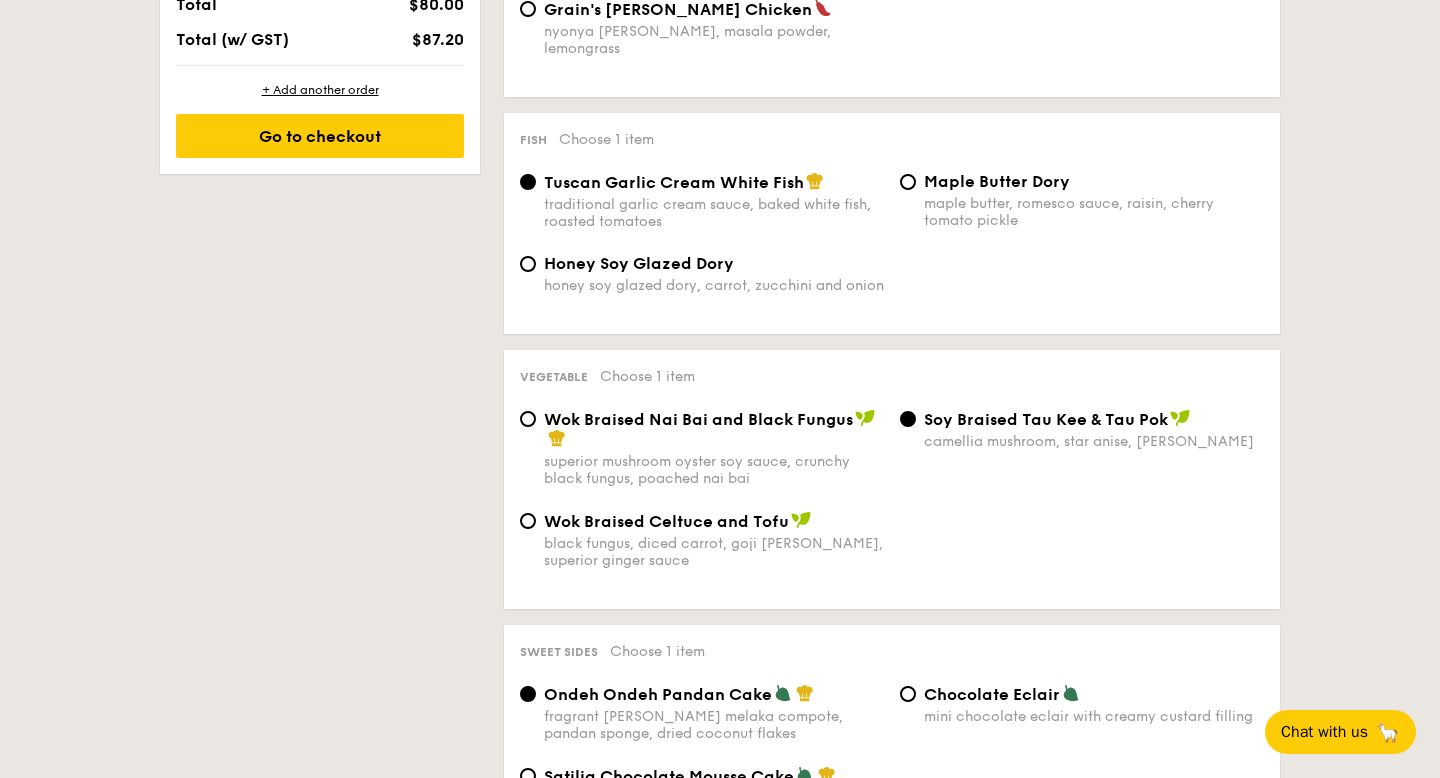 click on "Wok Braised Nai Bai and Black Fungus" at bounding box center (714, 429) 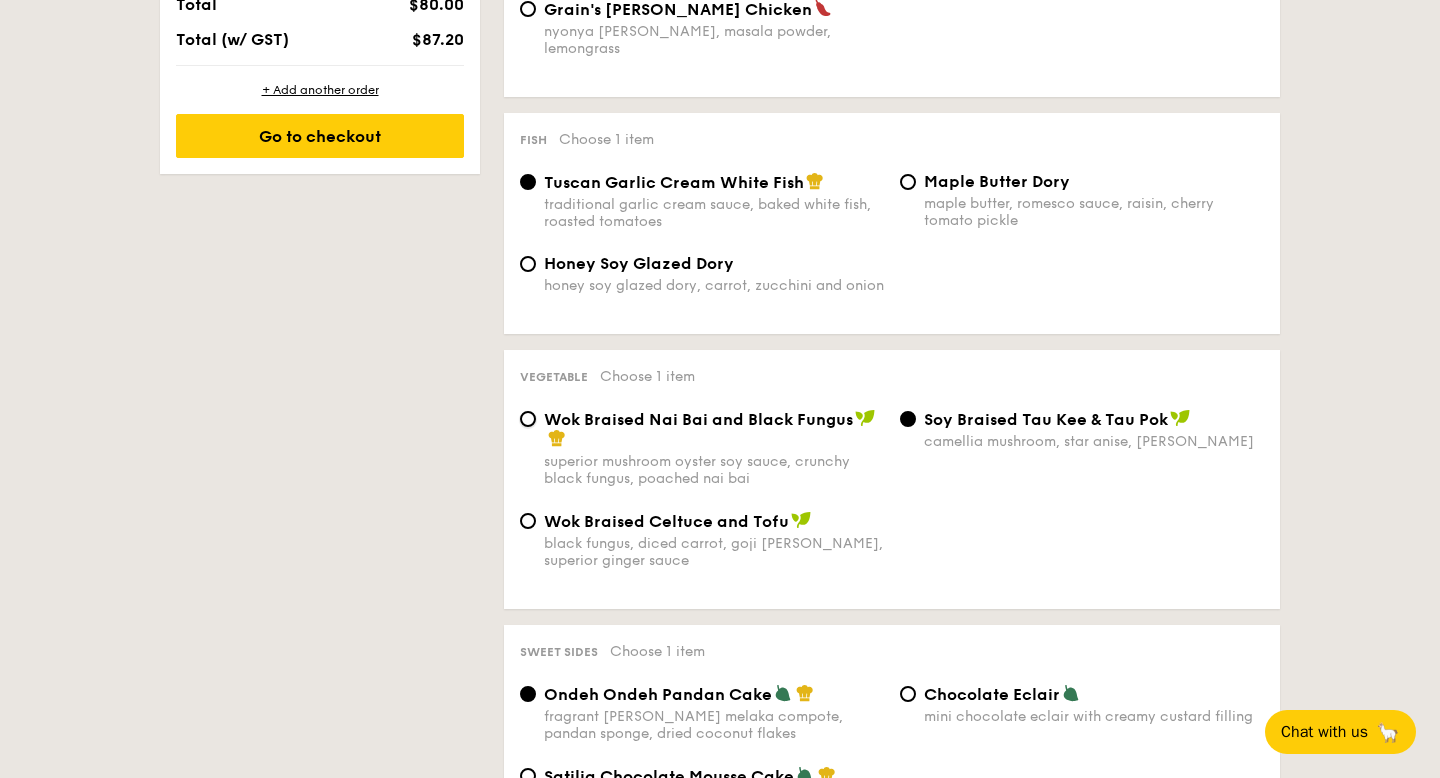 click on "Wok Braised Nai Bai and Black Fungus  superior mushroom oyster soy sauce, crunchy black fungus, poached nai bai" at bounding box center [528, 419] 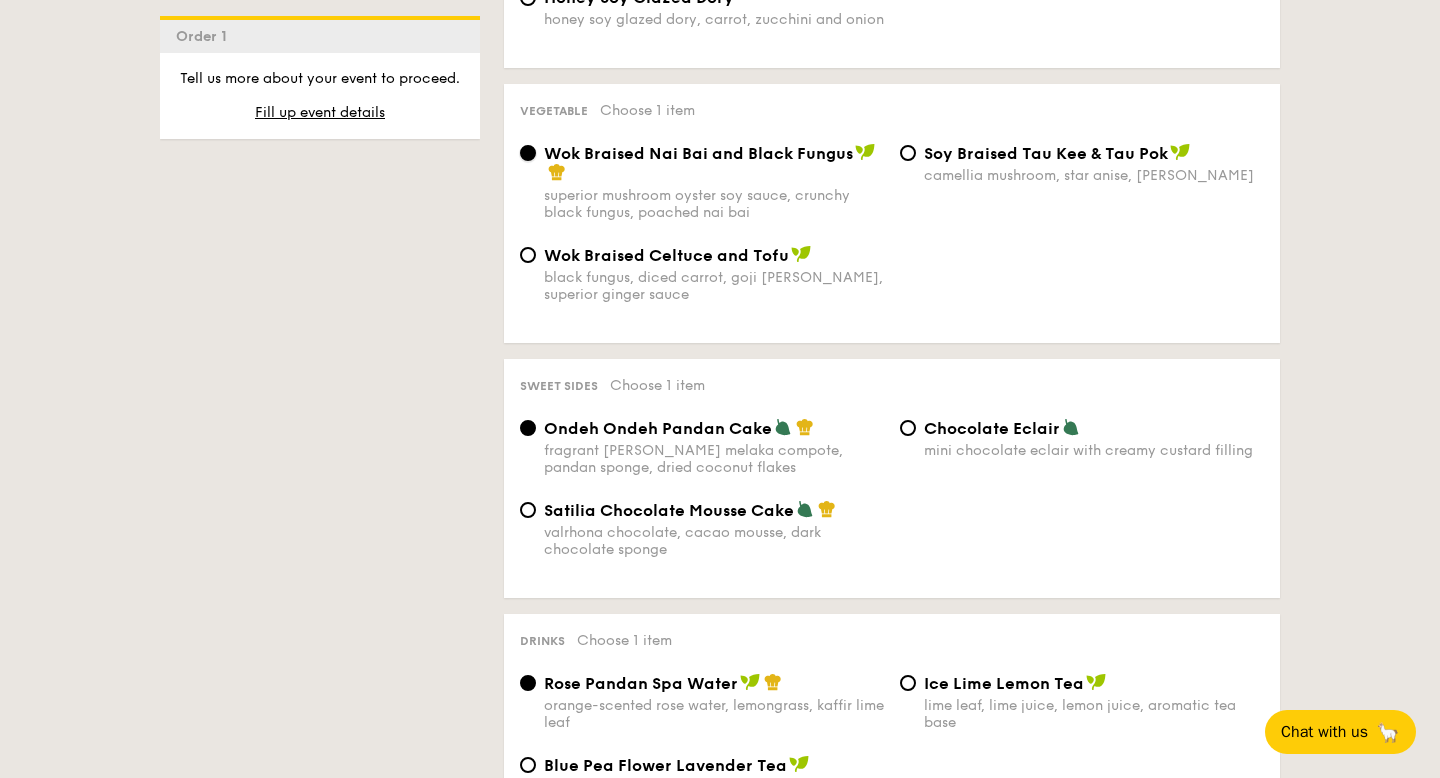 scroll, scrollTop: 1480, scrollLeft: 0, axis: vertical 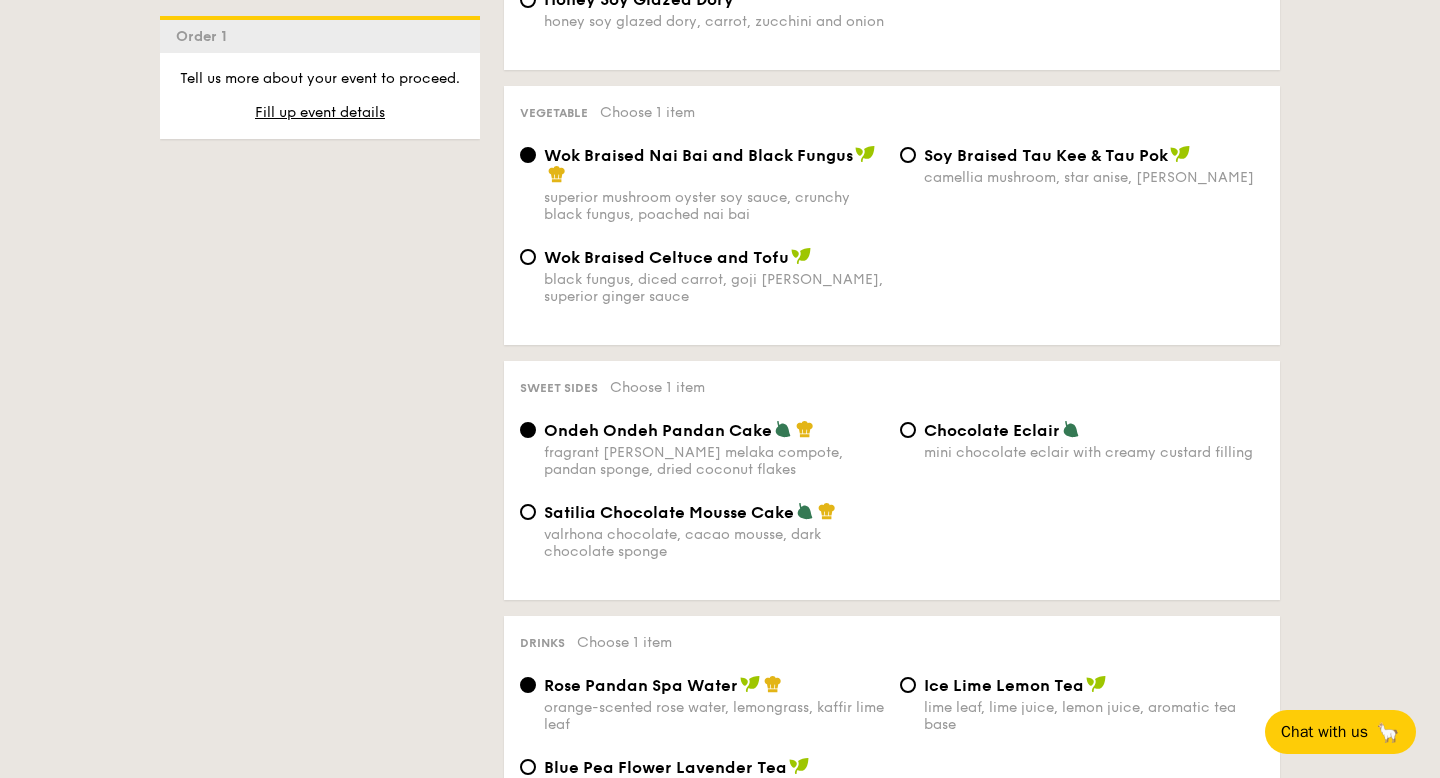 click on "Chocolate Eclair" at bounding box center [992, 430] 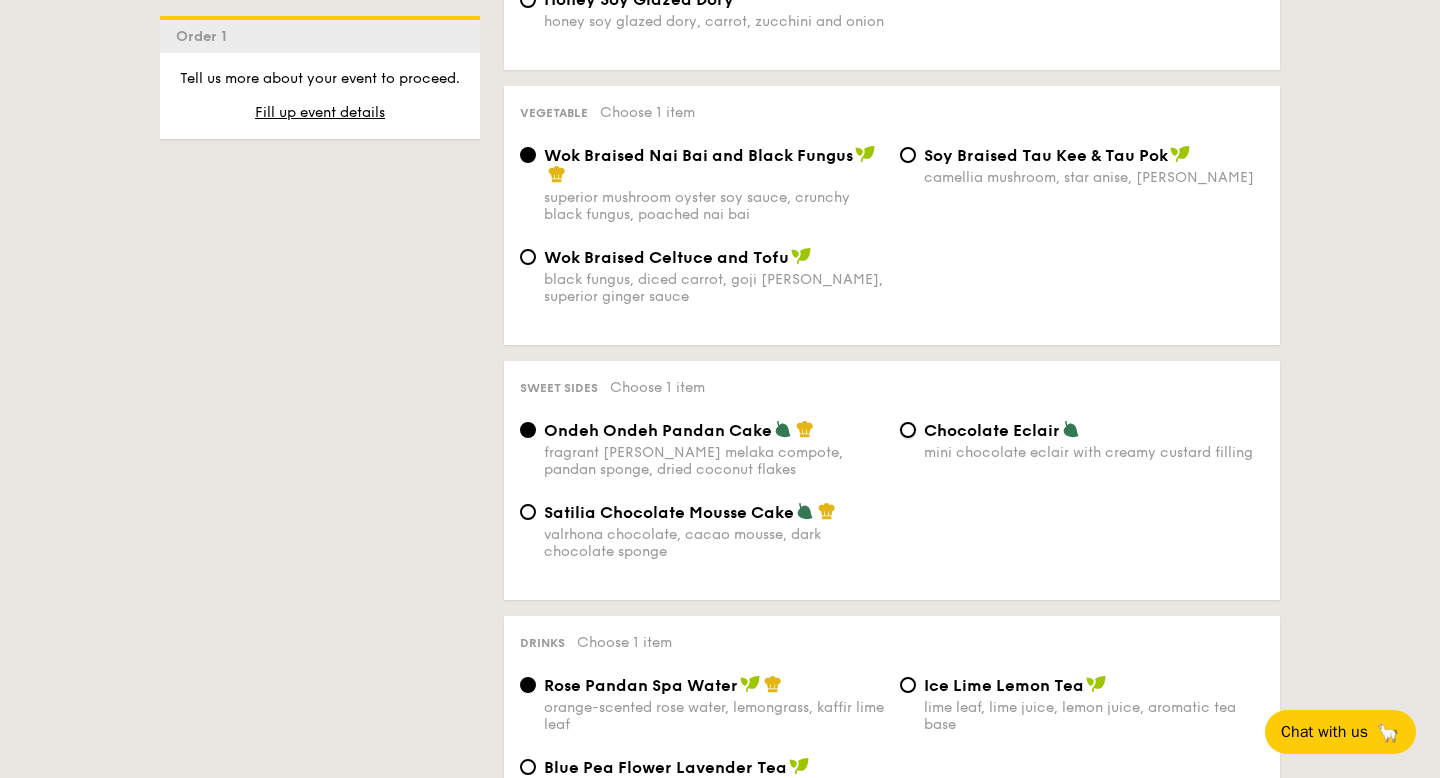 click on "Chocolate Eclair mini chocolate eclair with creamy custard filling" at bounding box center [908, 430] 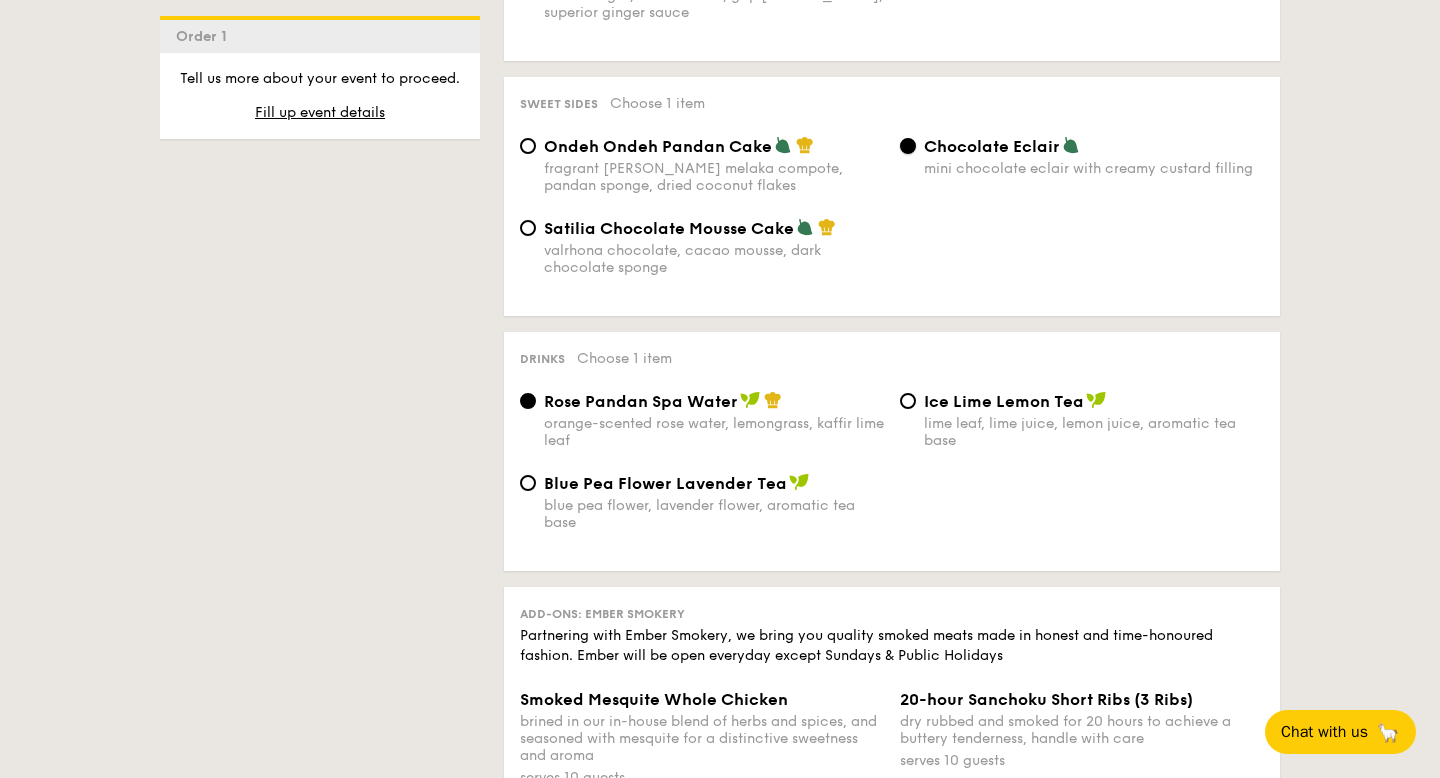 scroll, scrollTop: 1763, scrollLeft: 0, axis: vertical 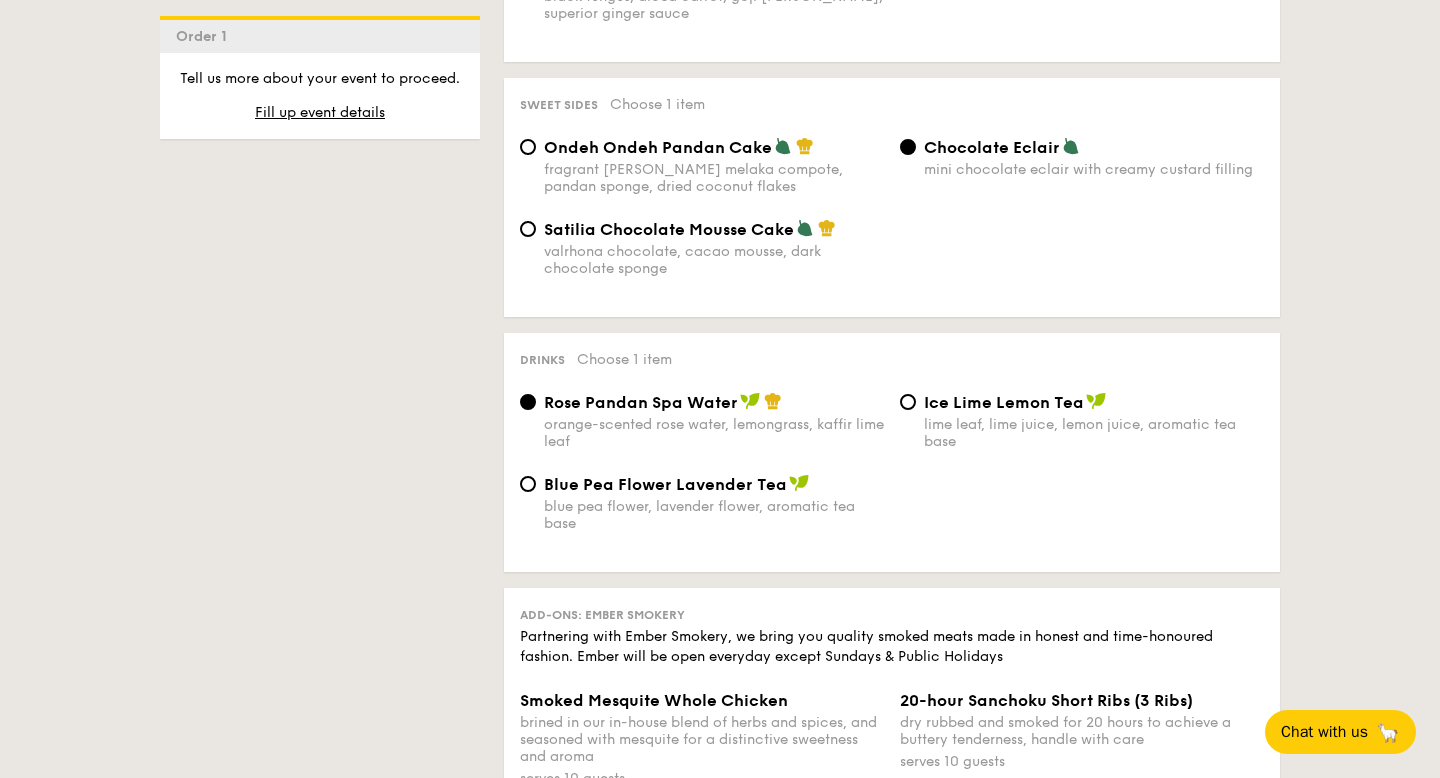 click on "Ice Lime Lemon Tea" at bounding box center [1004, 402] 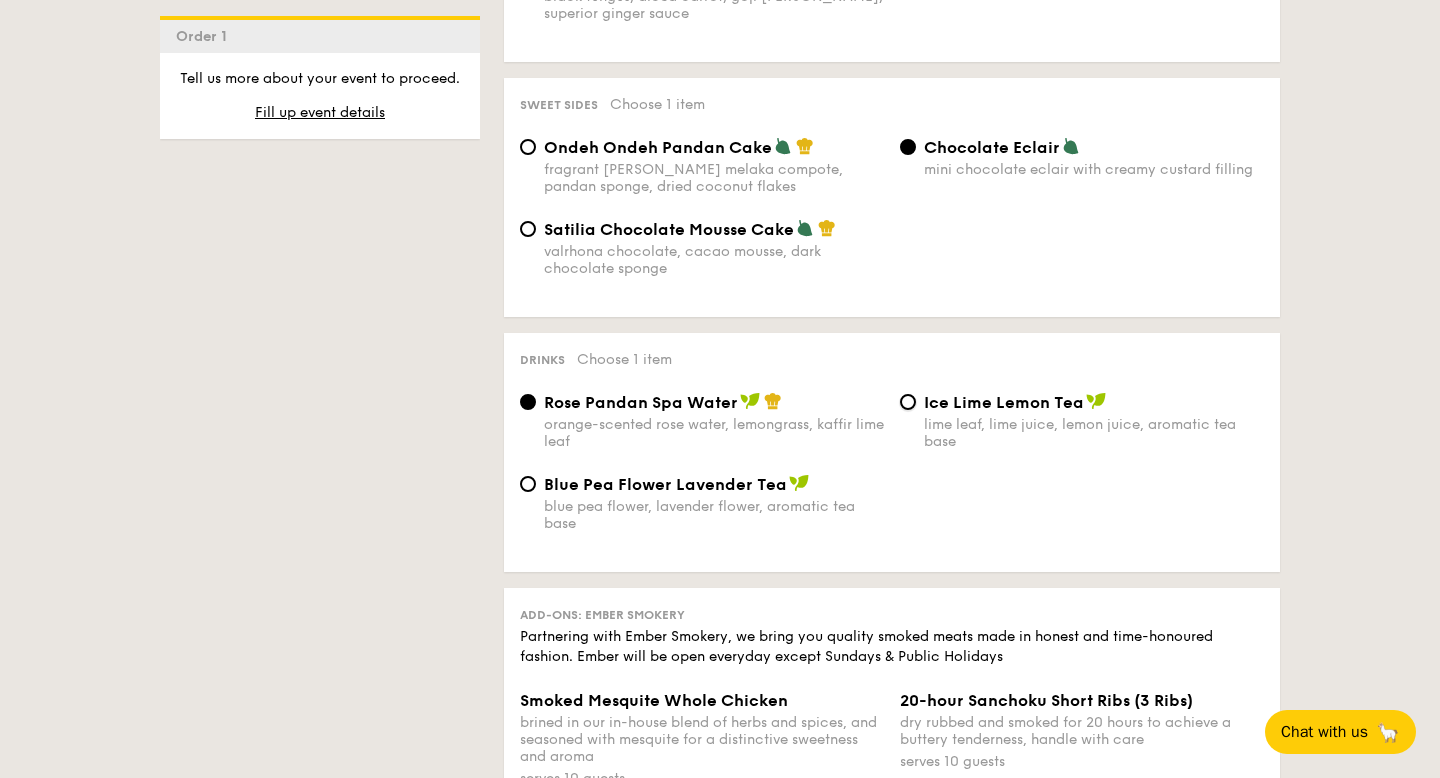 click on "Ice Lime Lemon Tea lime leaf, lime juice, lemon juice, aromatic tea base" at bounding box center [908, 402] 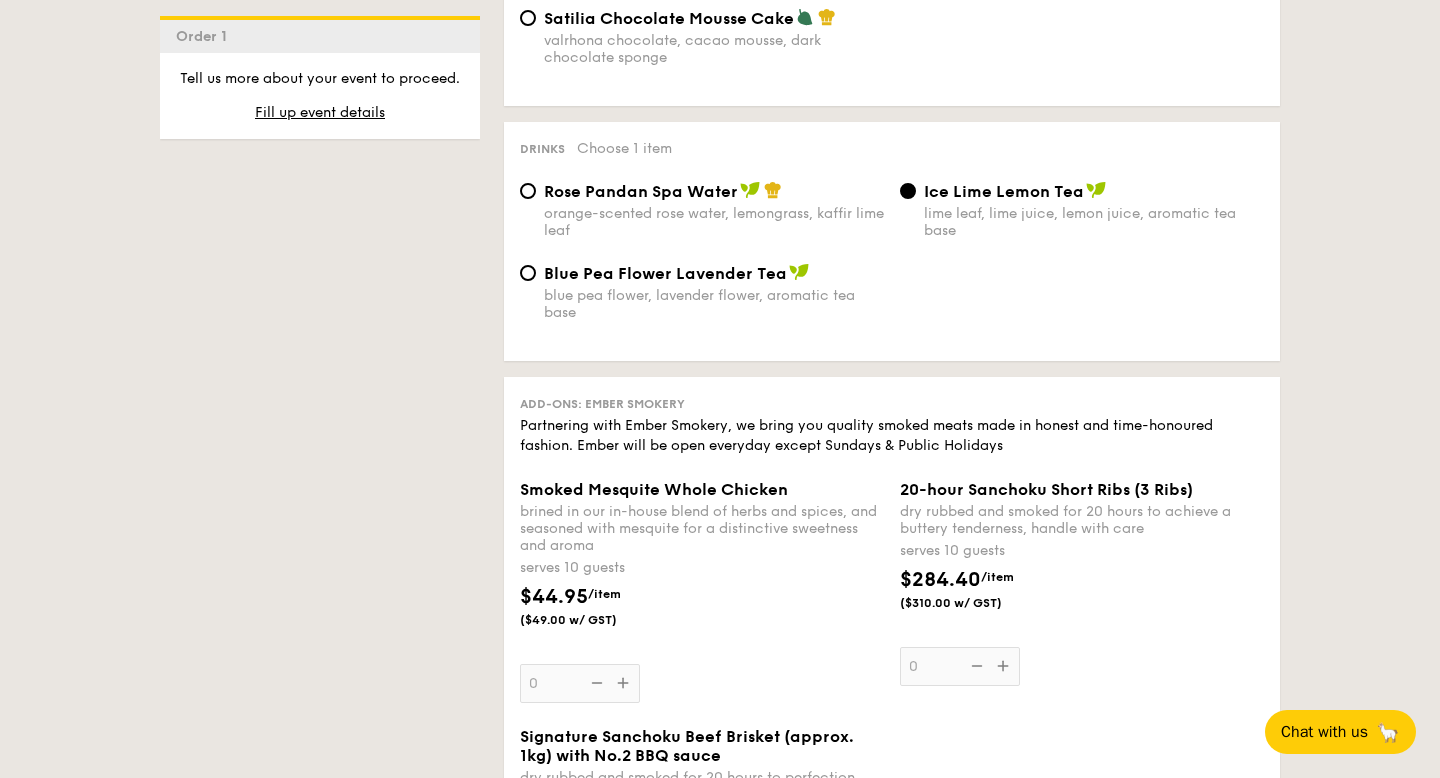 click on "dry rubbed and smoked for 20 hours to achieve a buttery tenderness, handle with care" at bounding box center (1082, 520) 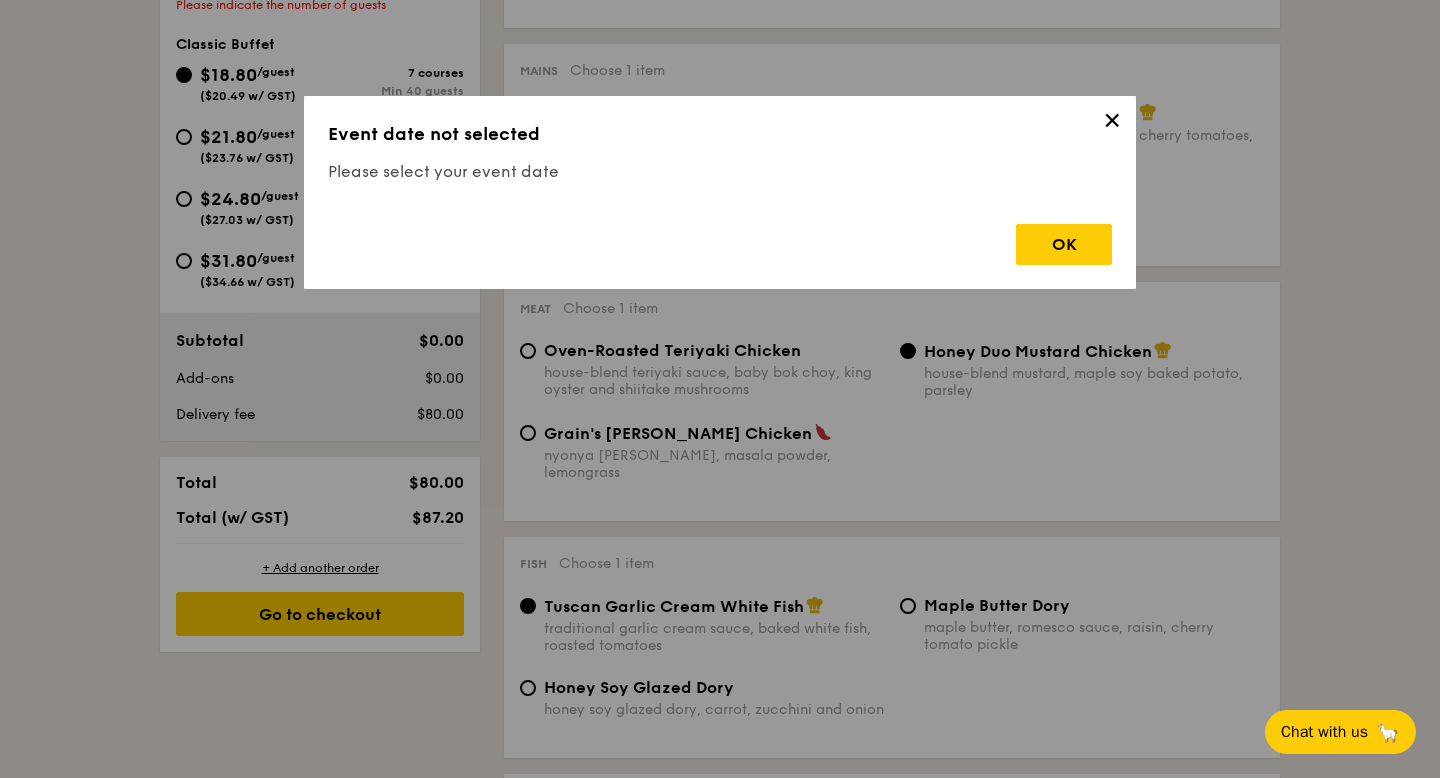 scroll, scrollTop: 534, scrollLeft: 0, axis: vertical 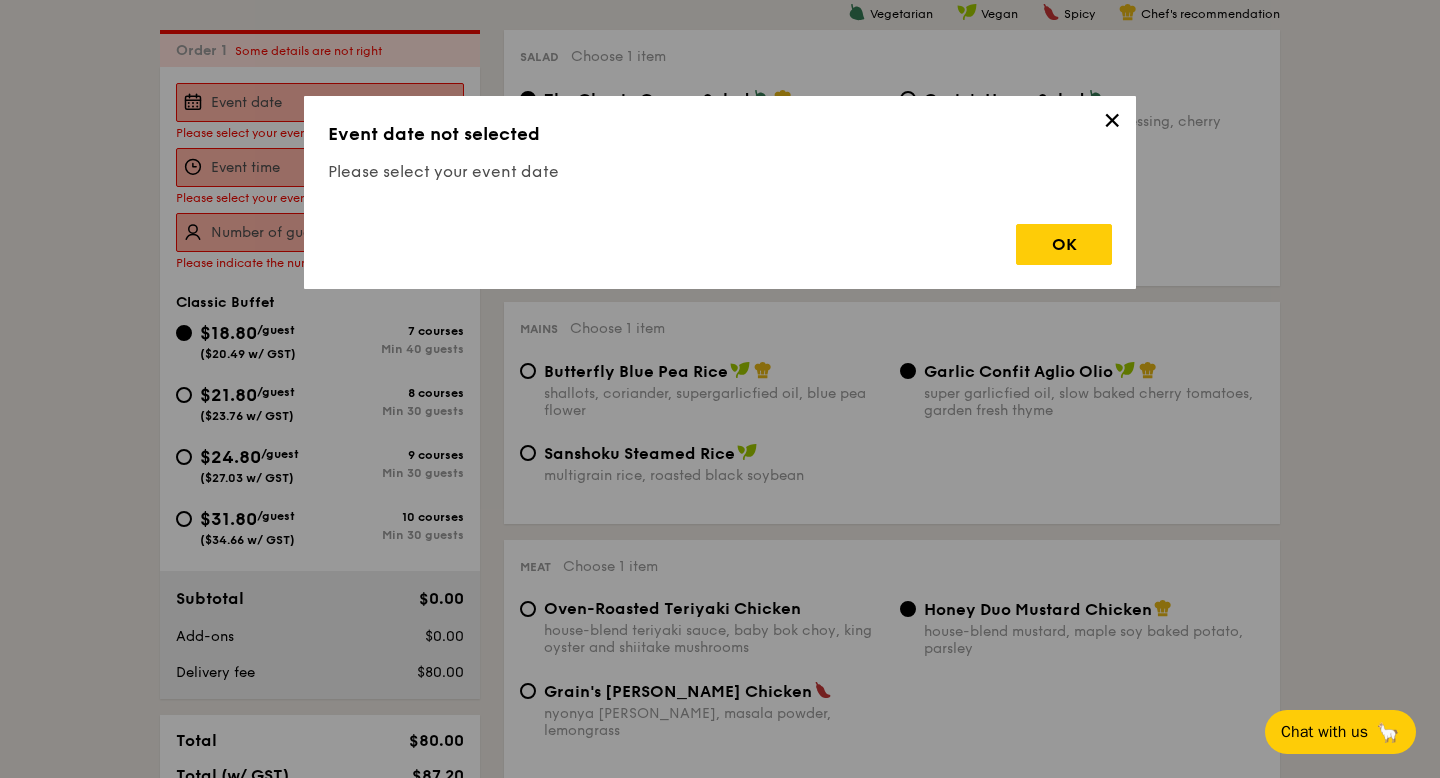 click on "✕" at bounding box center (1112, 124) 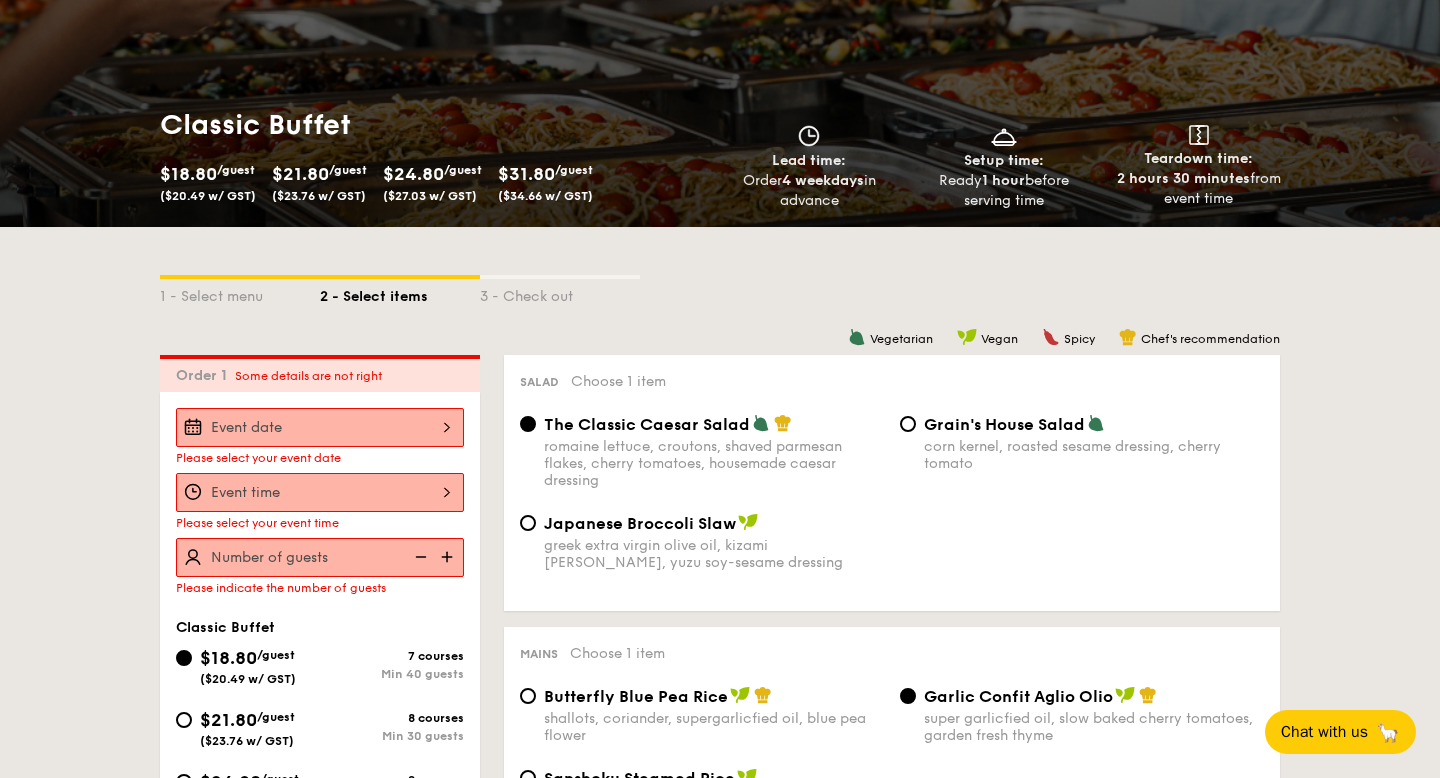 scroll, scrollTop: 221, scrollLeft: 0, axis: vertical 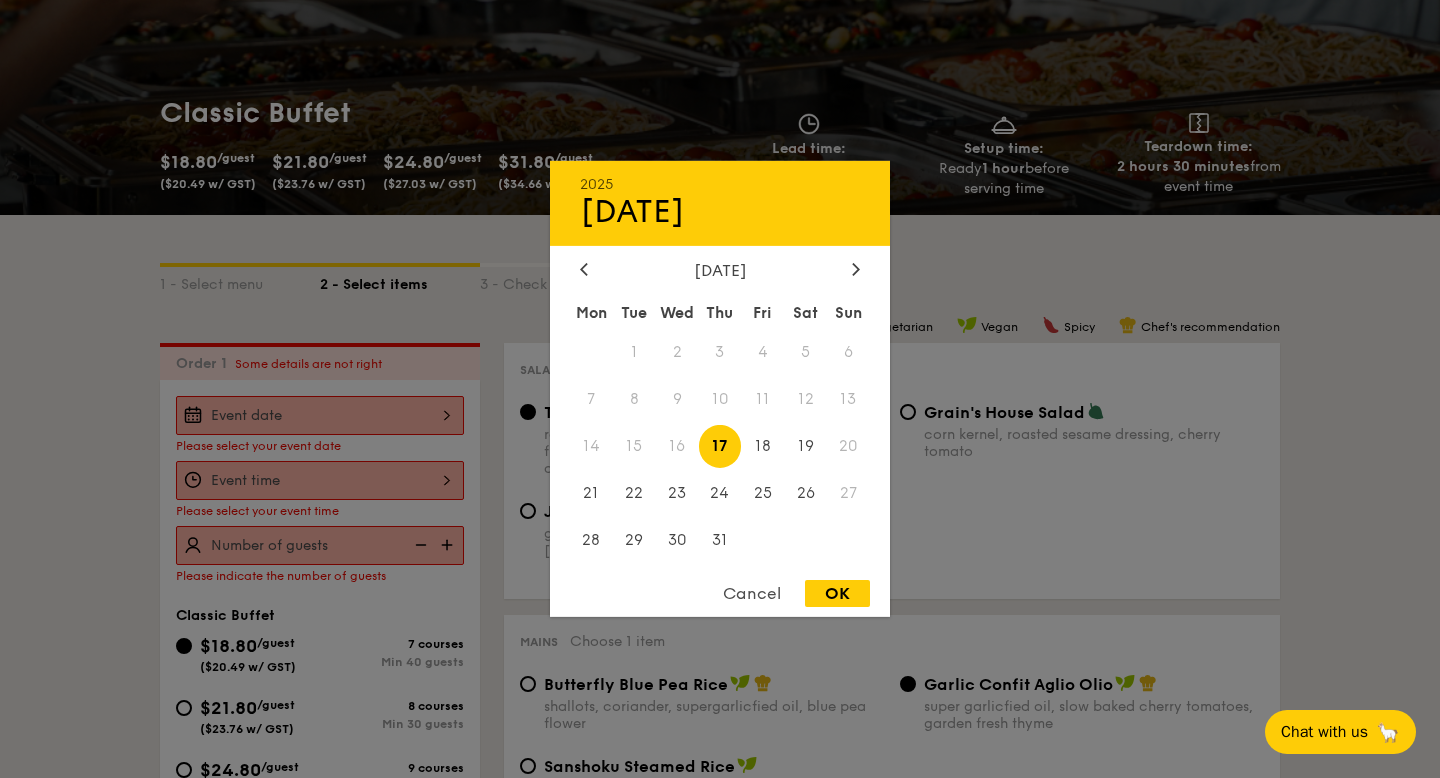 click on "2025   Jul 17       July 2025     Mon Tue Wed Thu Fri Sat Sun   1 2 3 4 5 6 7 8 9 10 11 12 13 14 15 16 17 18 19 20 21 22 23 24 25 26 27 28 29 30 31     Cancel   OK" at bounding box center (320, 415) 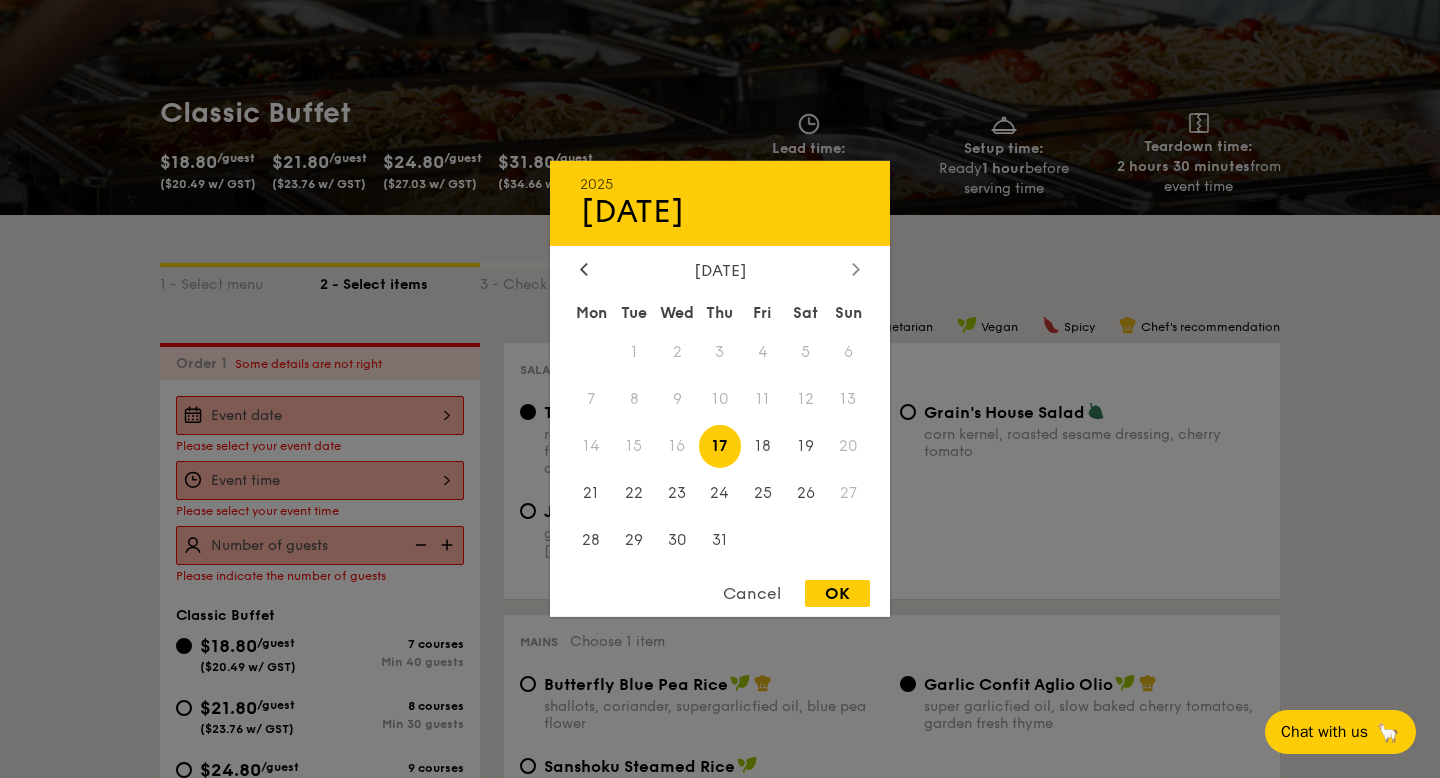 click at bounding box center [856, 270] 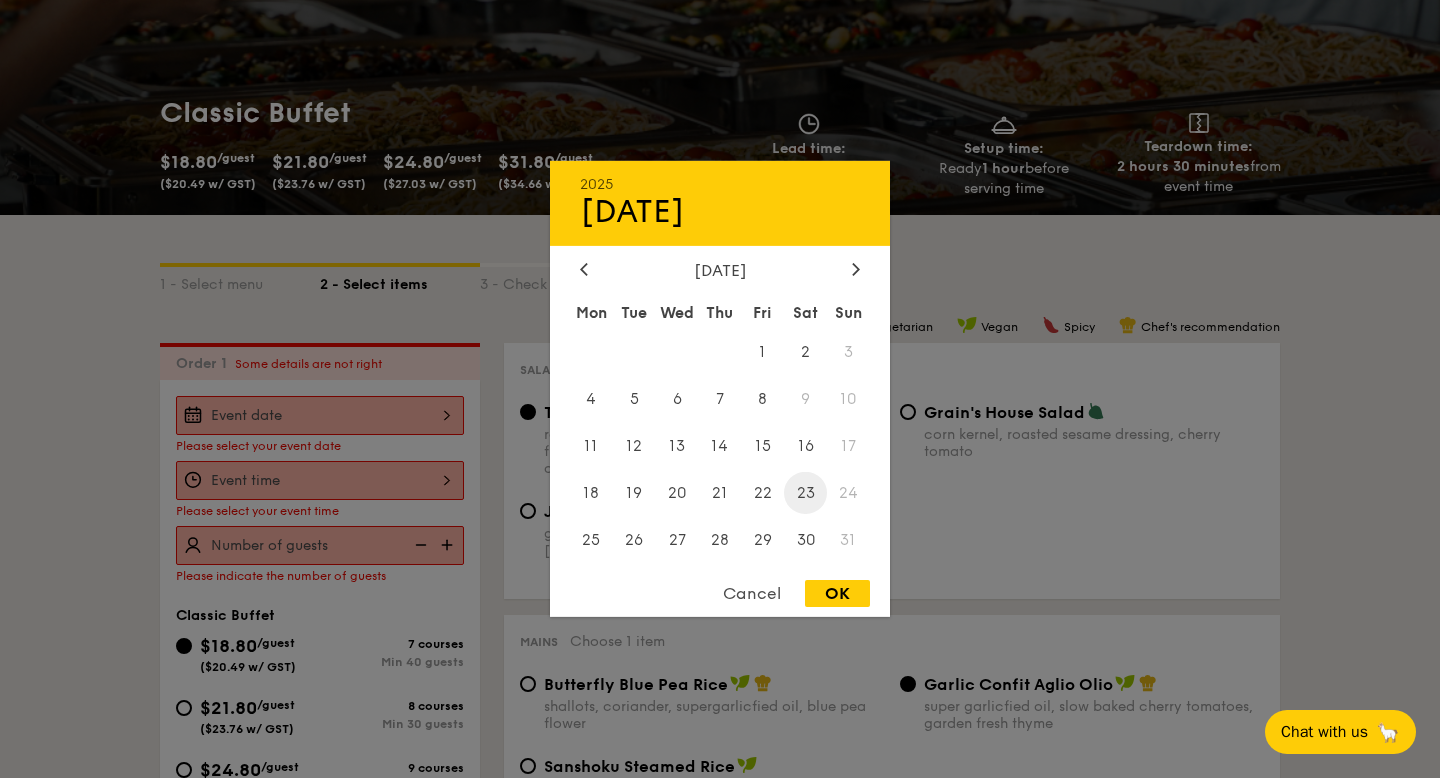 click on "23" at bounding box center (805, 492) 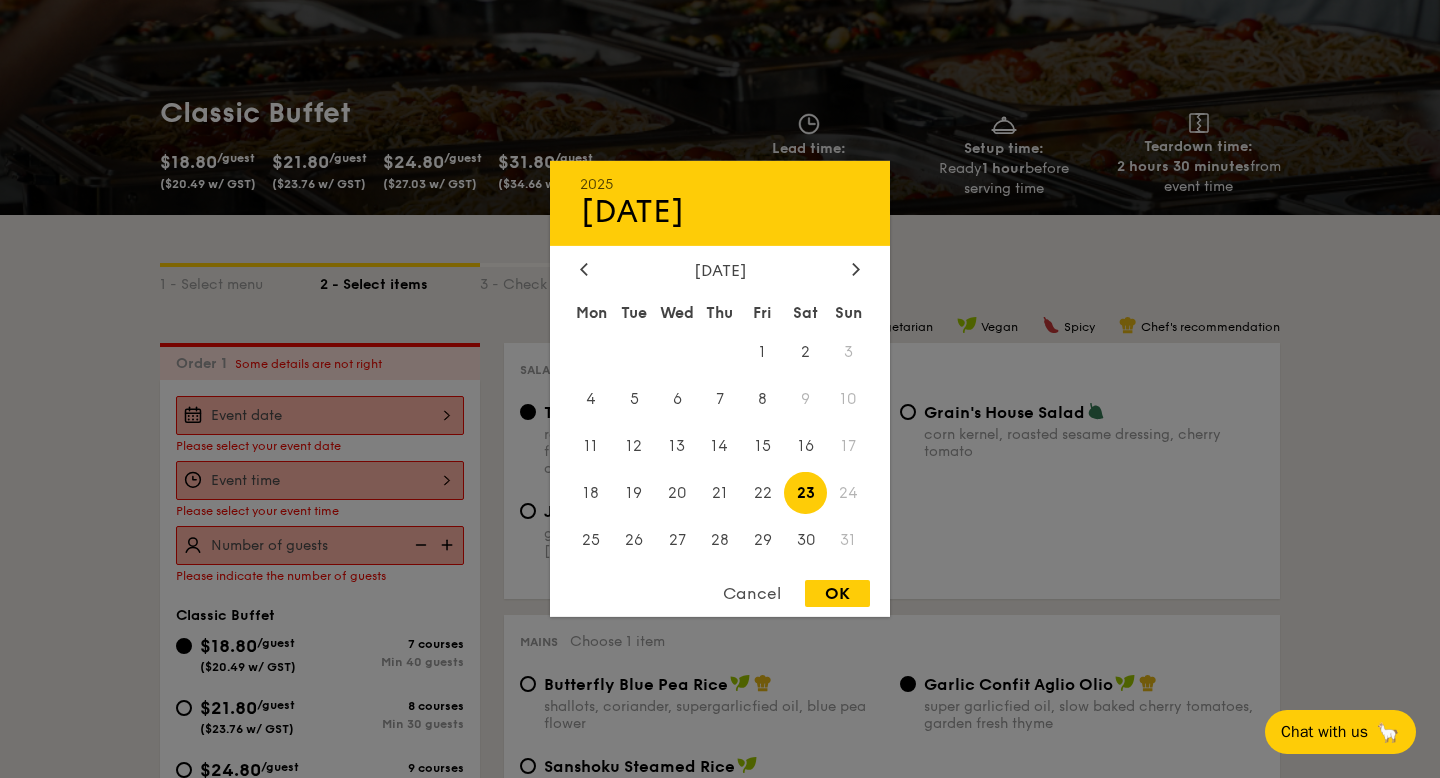 click on "OK" at bounding box center (837, 593) 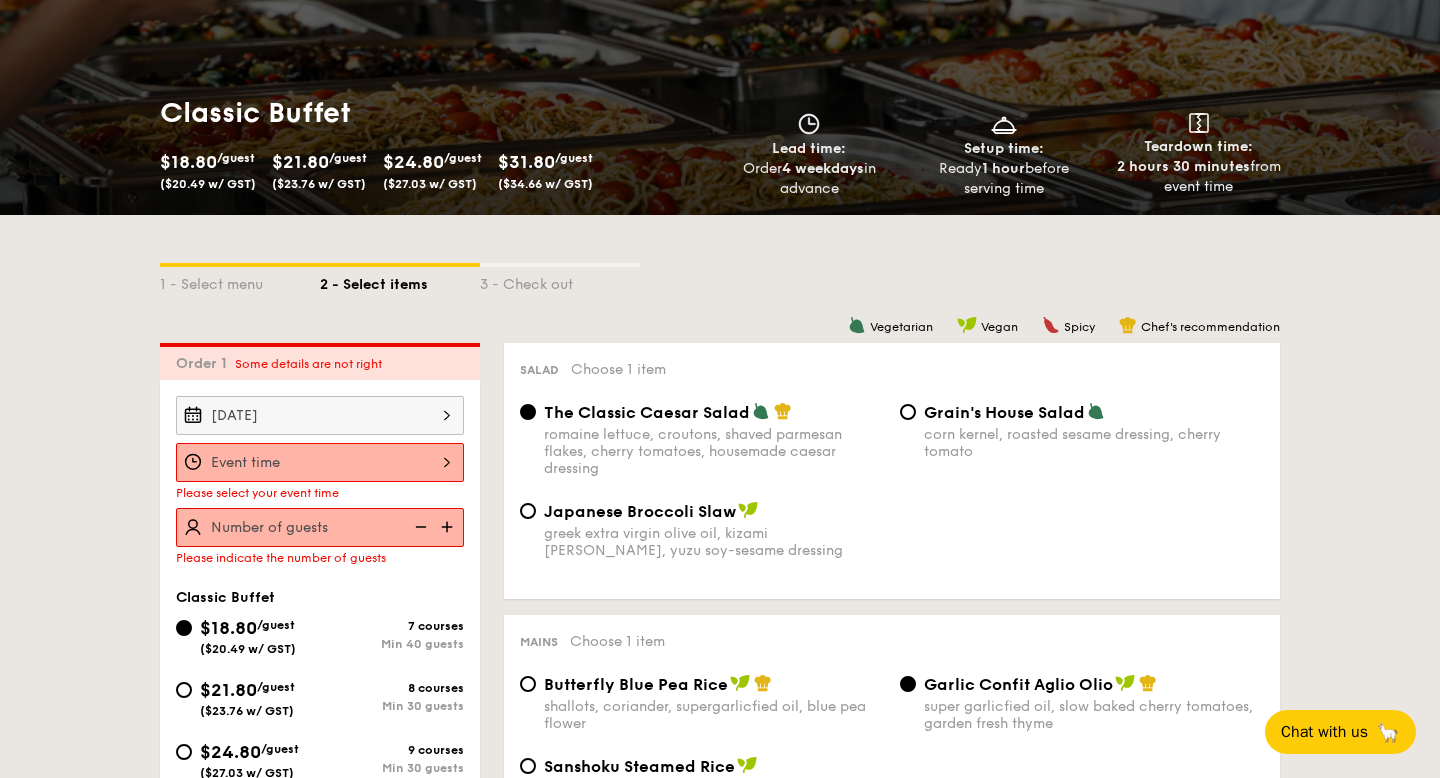 click at bounding box center (320, 462) 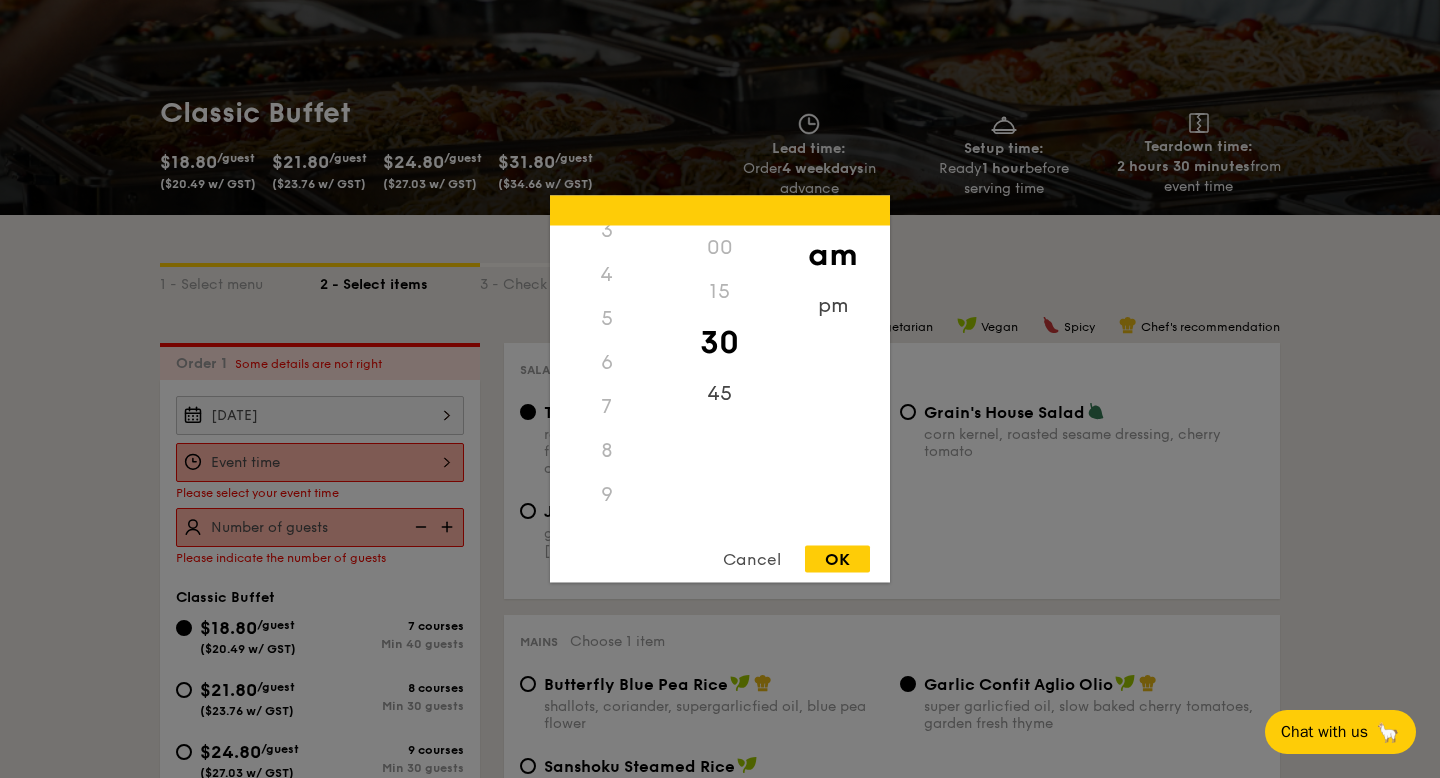 scroll, scrollTop: 148, scrollLeft: 0, axis: vertical 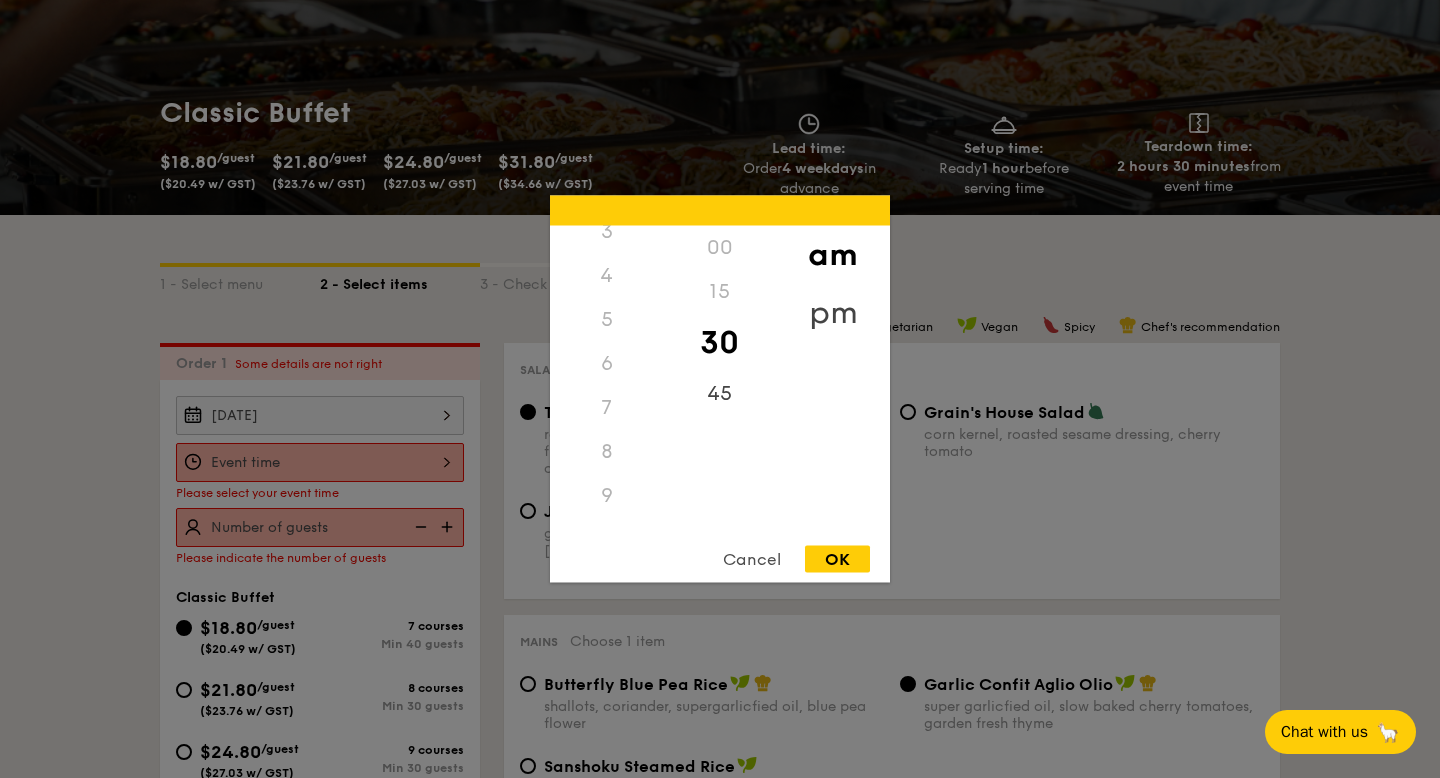 click on "pm" at bounding box center [832, 313] 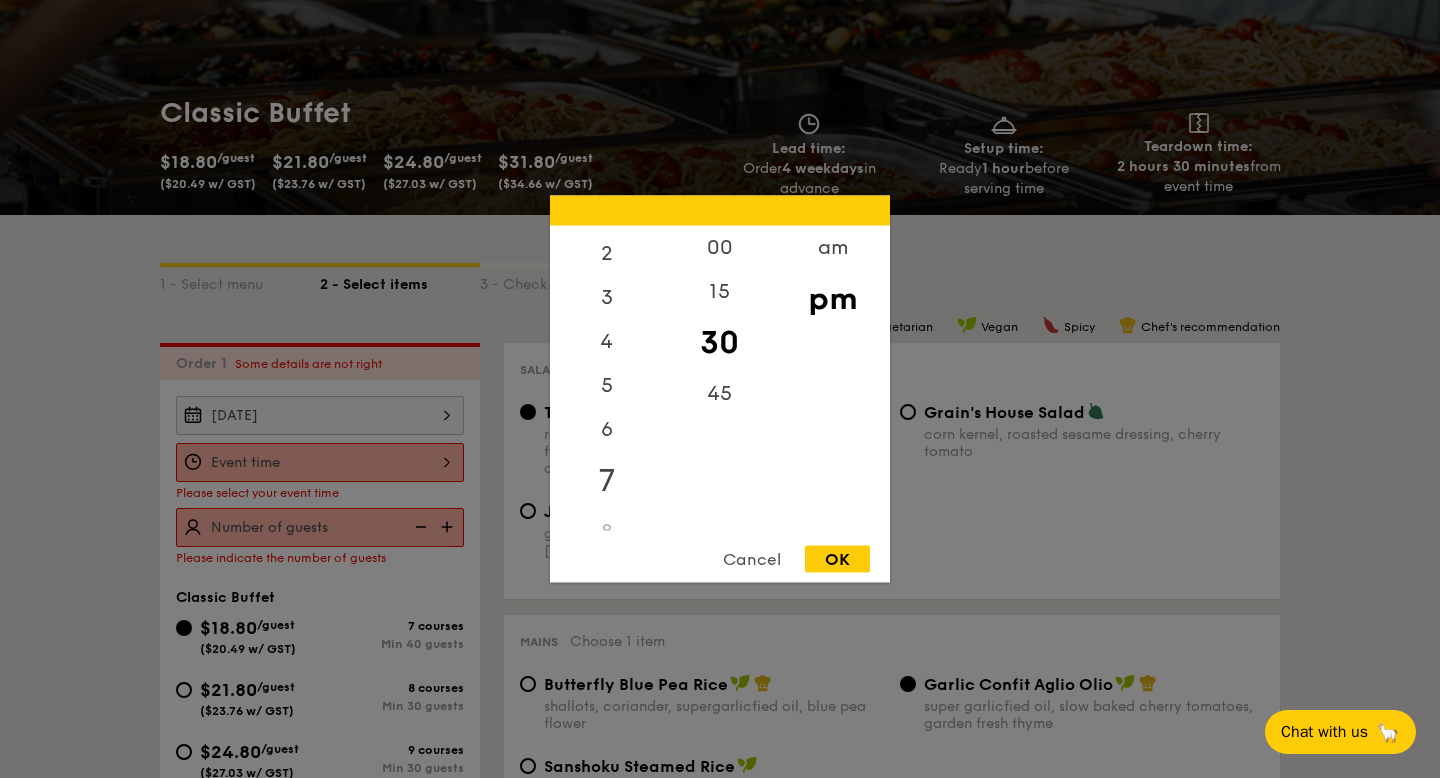 scroll, scrollTop: 0, scrollLeft: 0, axis: both 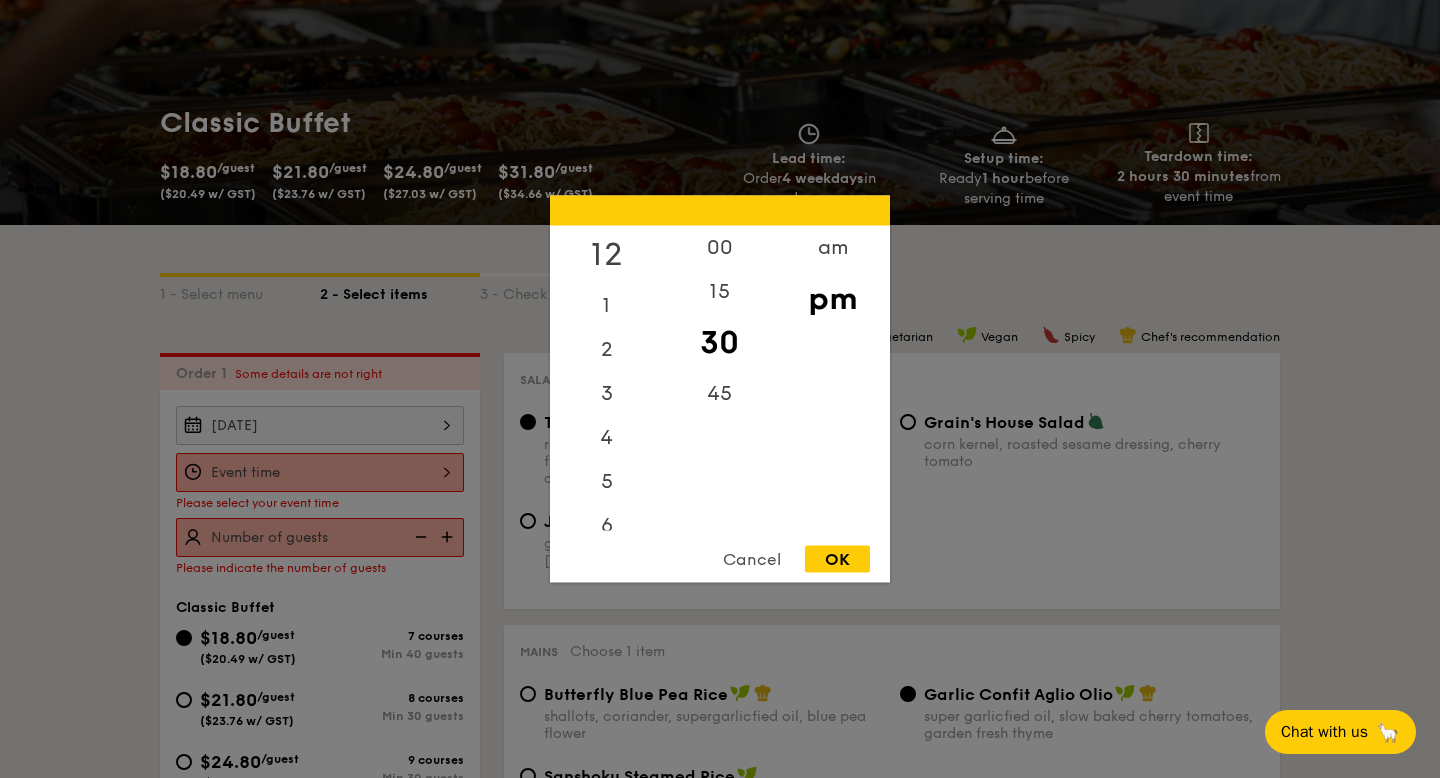 click on "12" at bounding box center [606, 255] 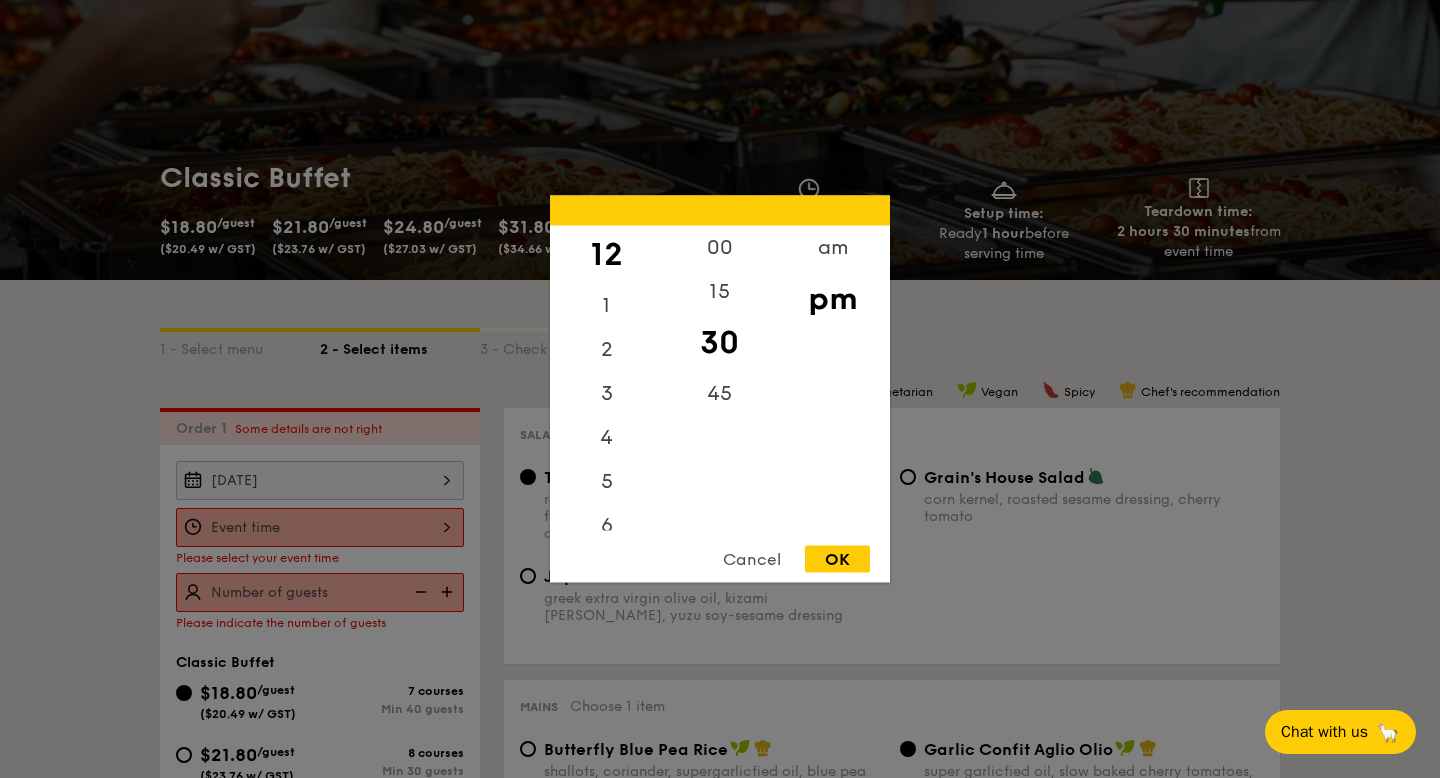 scroll, scrollTop: 103, scrollLeft: 0, axis: vertical 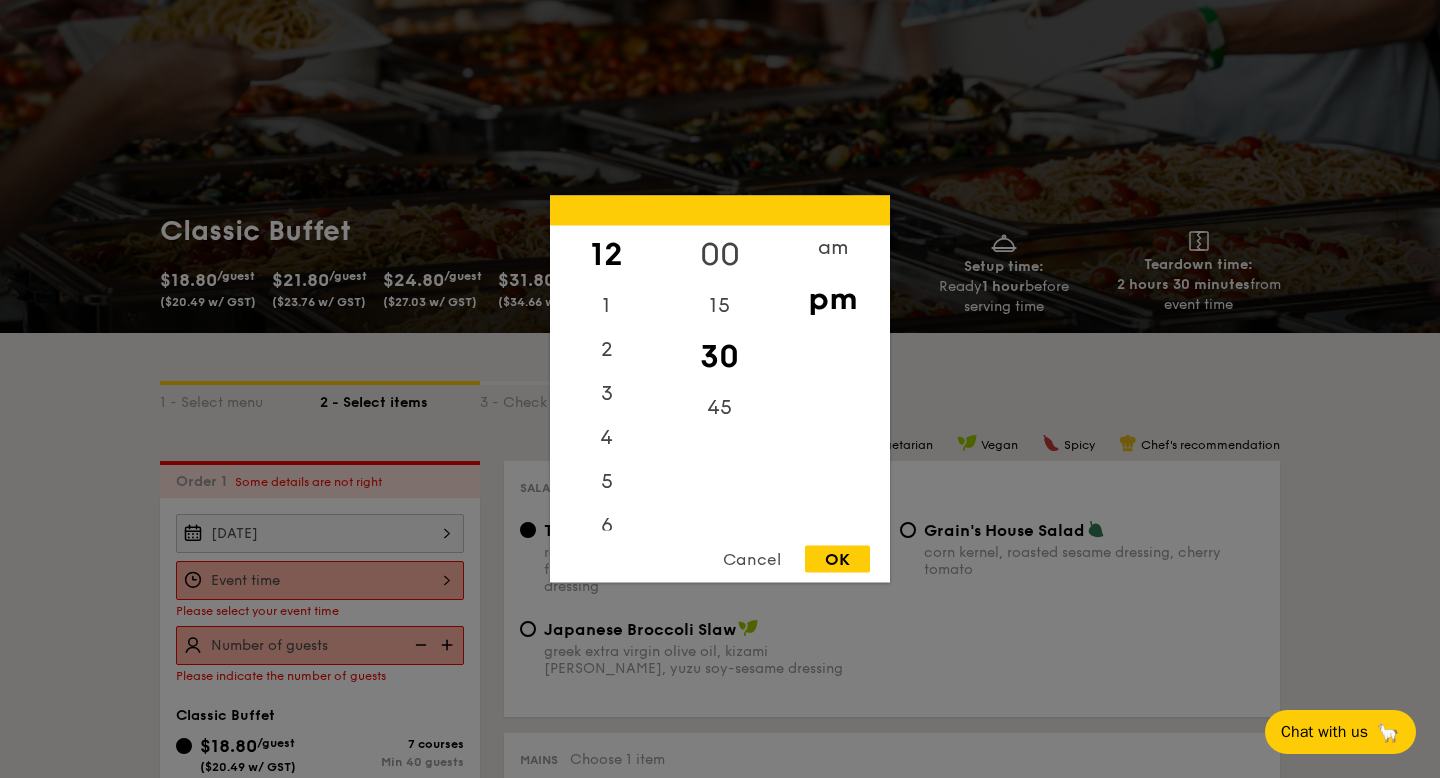 click on "00" at bounding box center (719, 255) 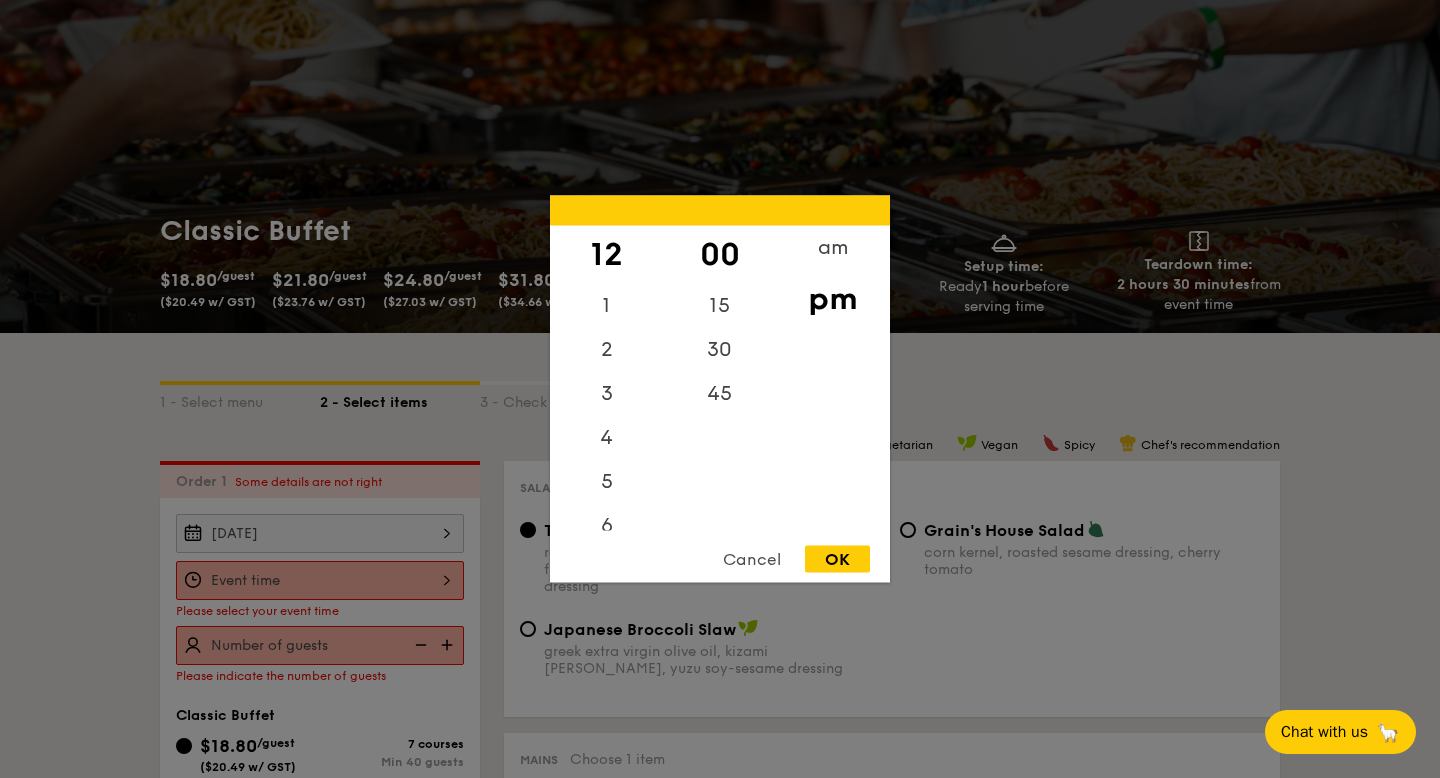click on "OK" at bounding box center (837, 559) 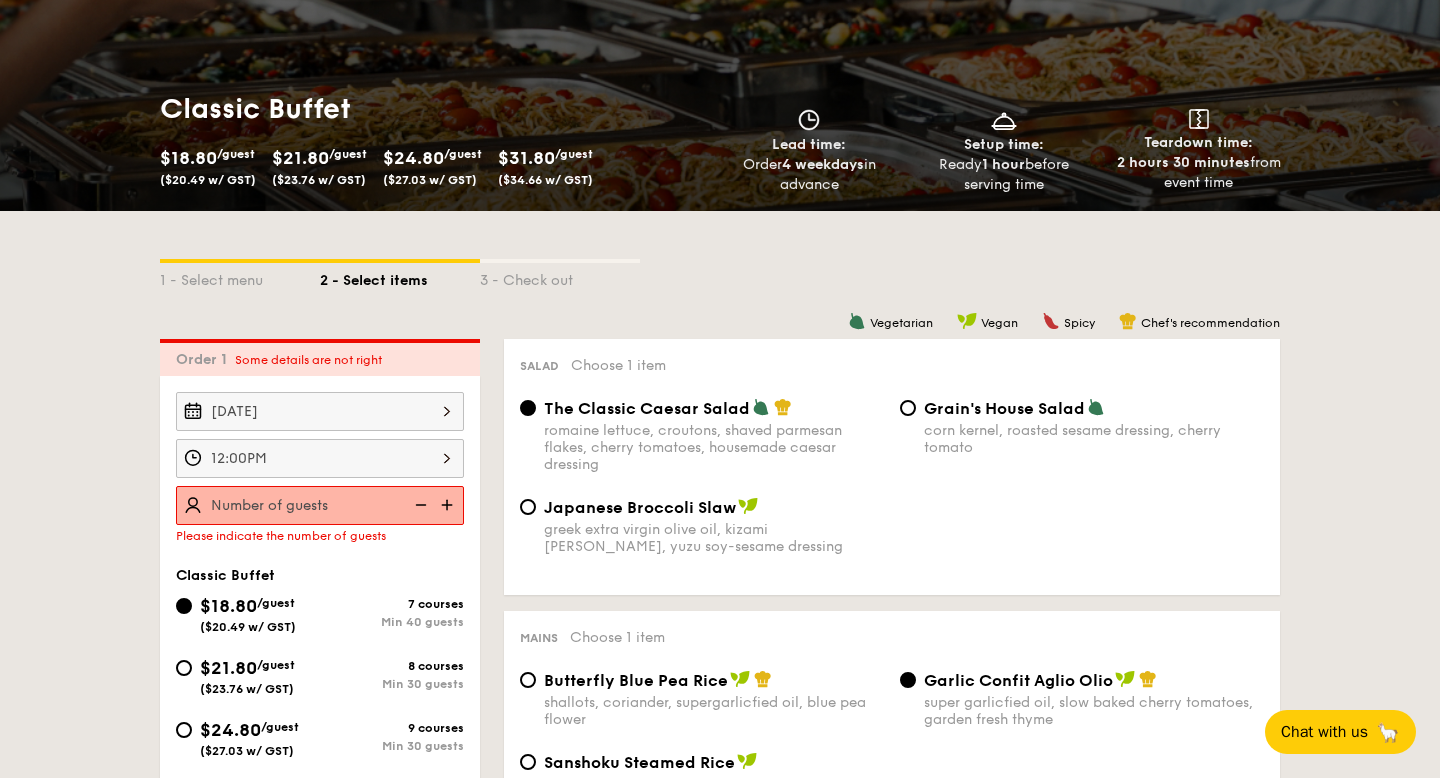 scroll, scrollTop: 226, scrollLeft: 0, axis: vertical 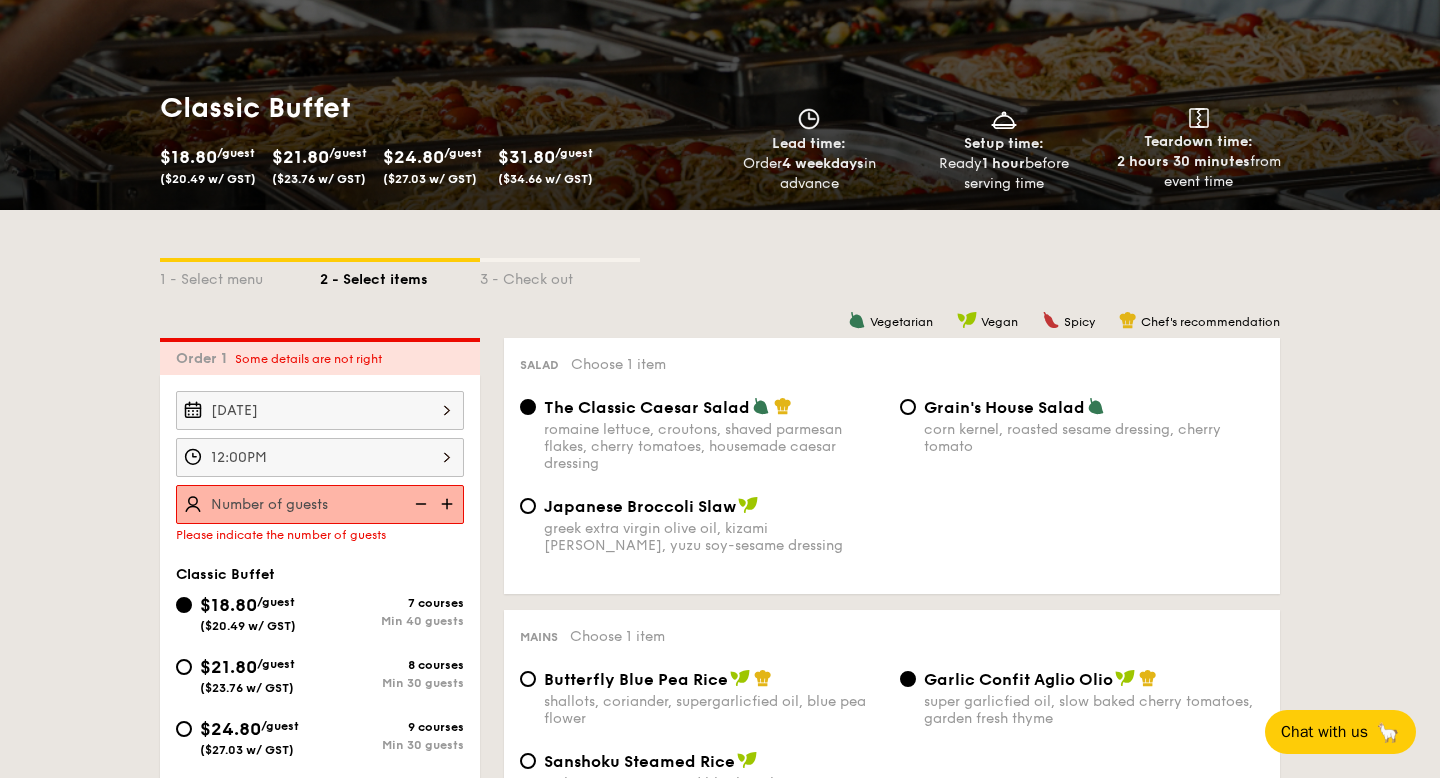 click at bounding box center [449, 504] 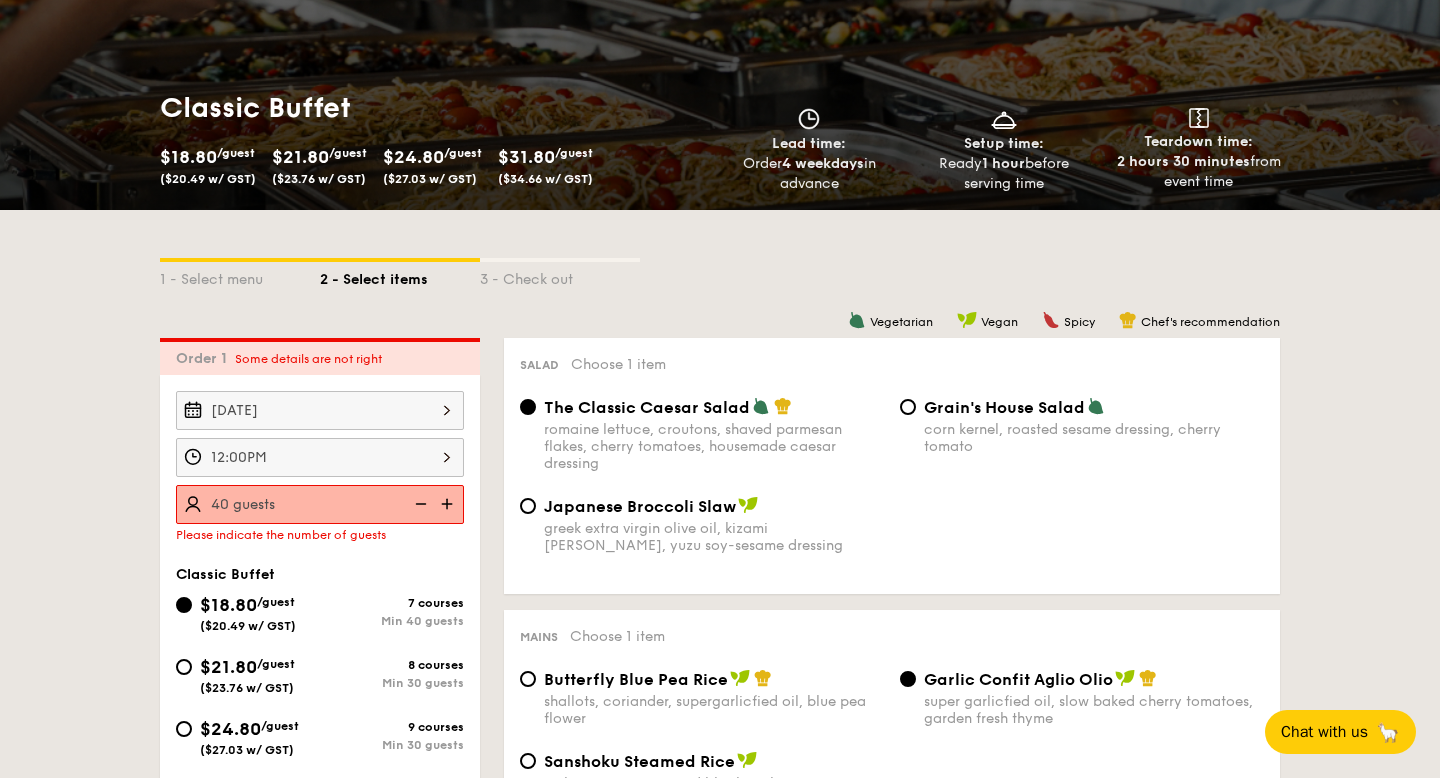 click at bounding box center (449, 504) 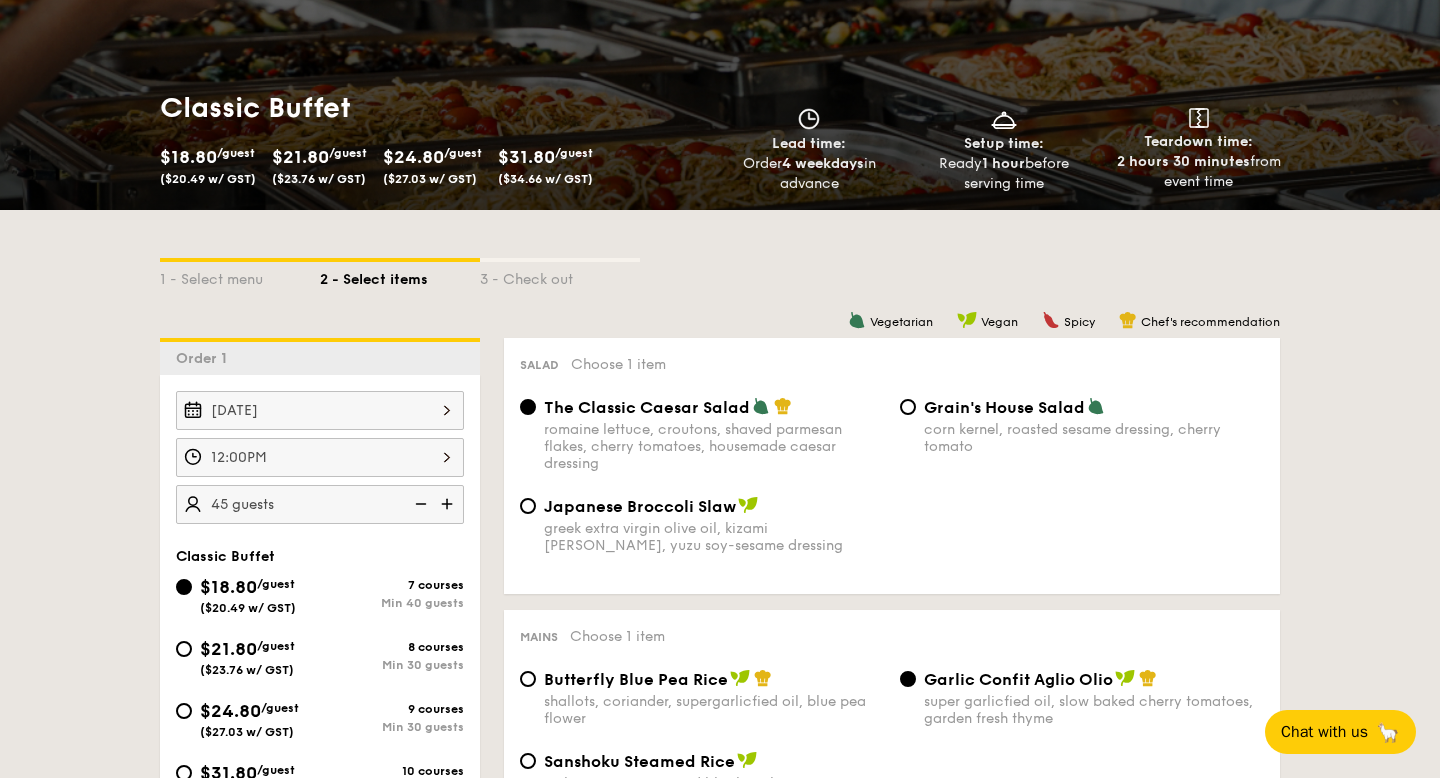 click at bounding box center (449, 504) 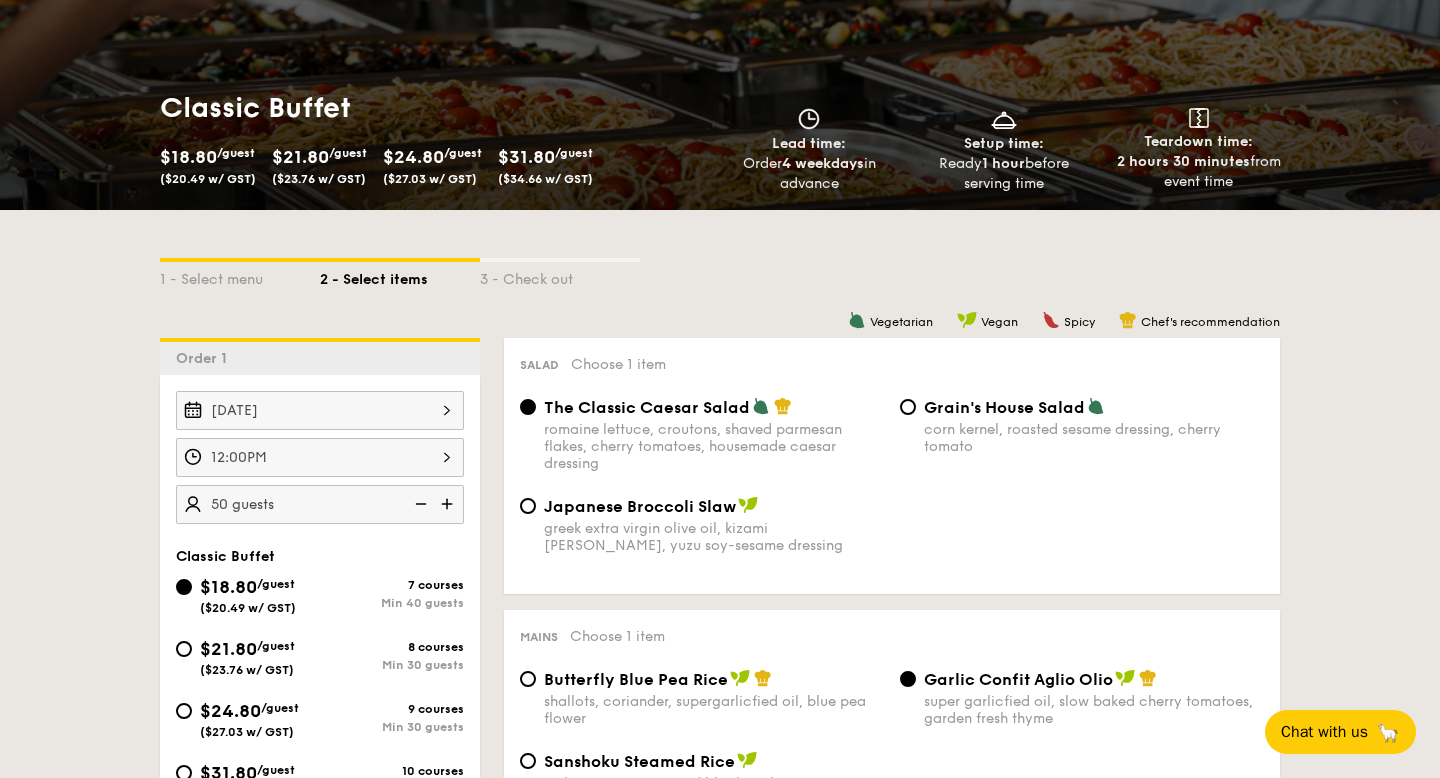 click at bounding box center [449, 504] 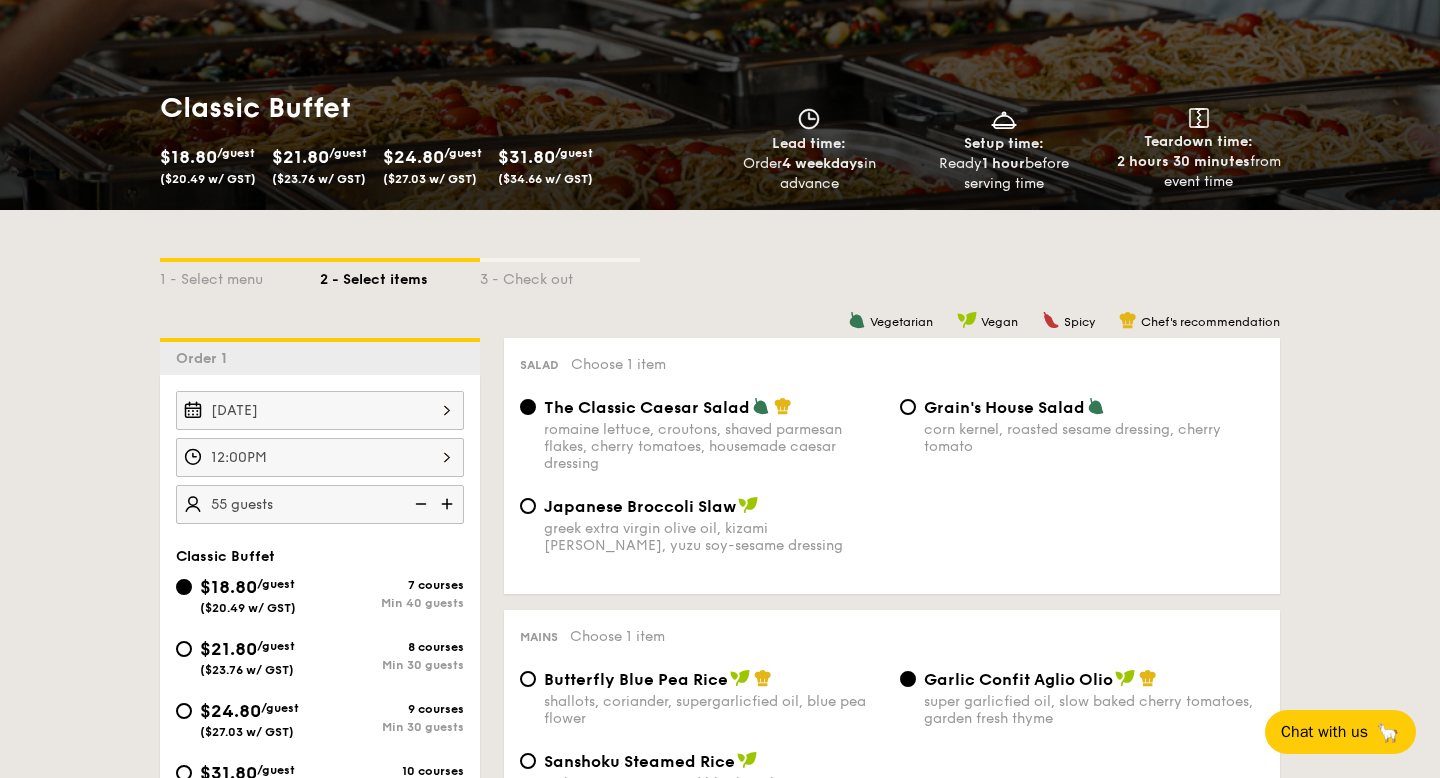 click at bounding box center [419, 504] 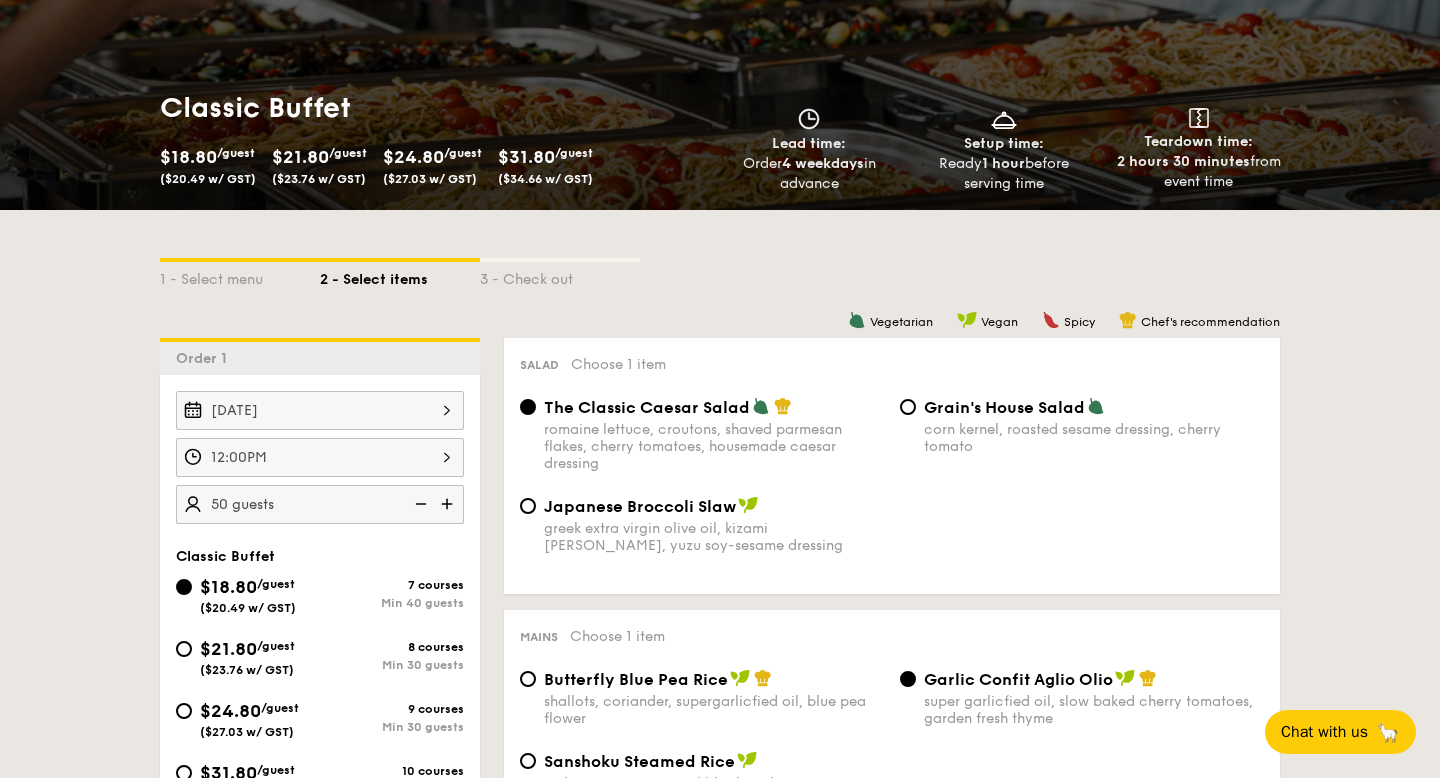 click at bounding box center (419, 504) 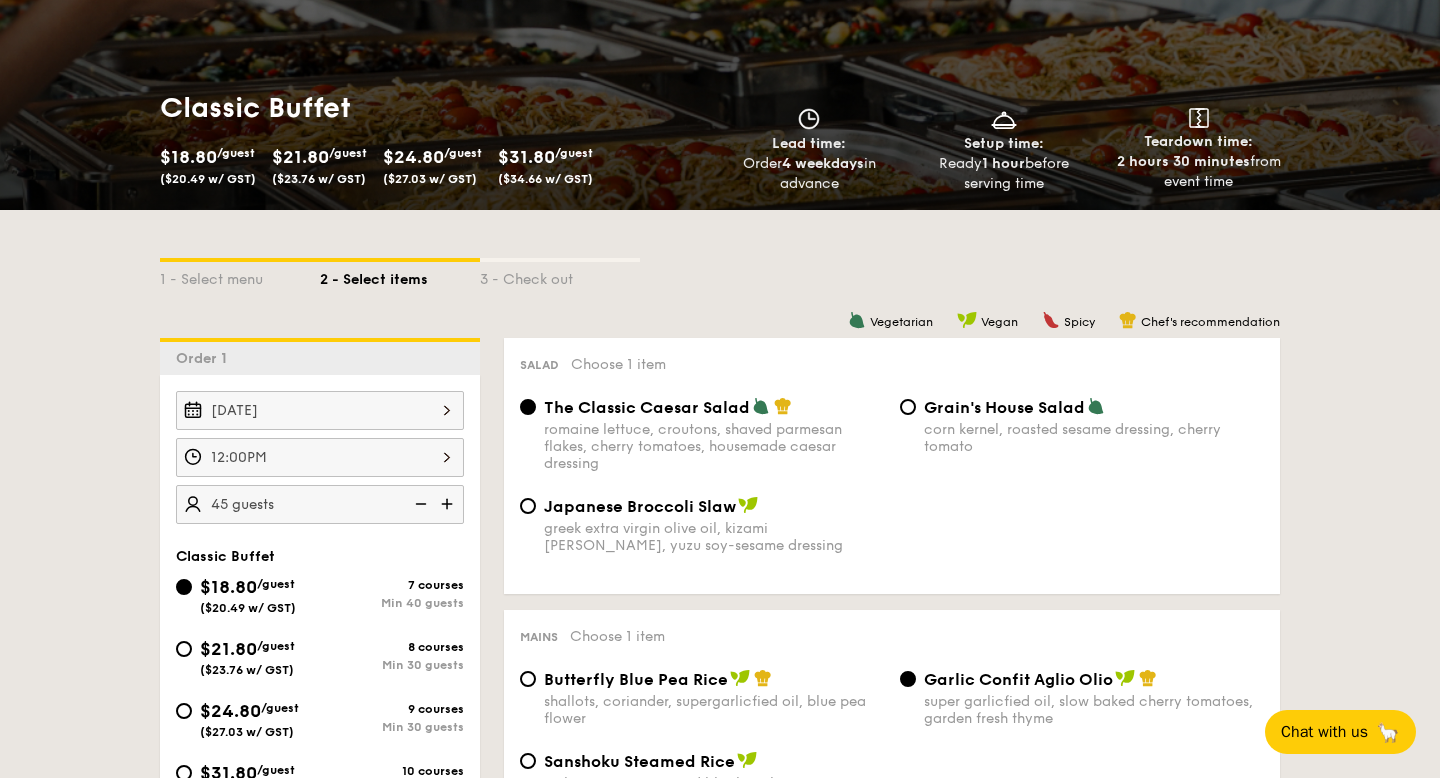 click at bounding box center (419, 504) 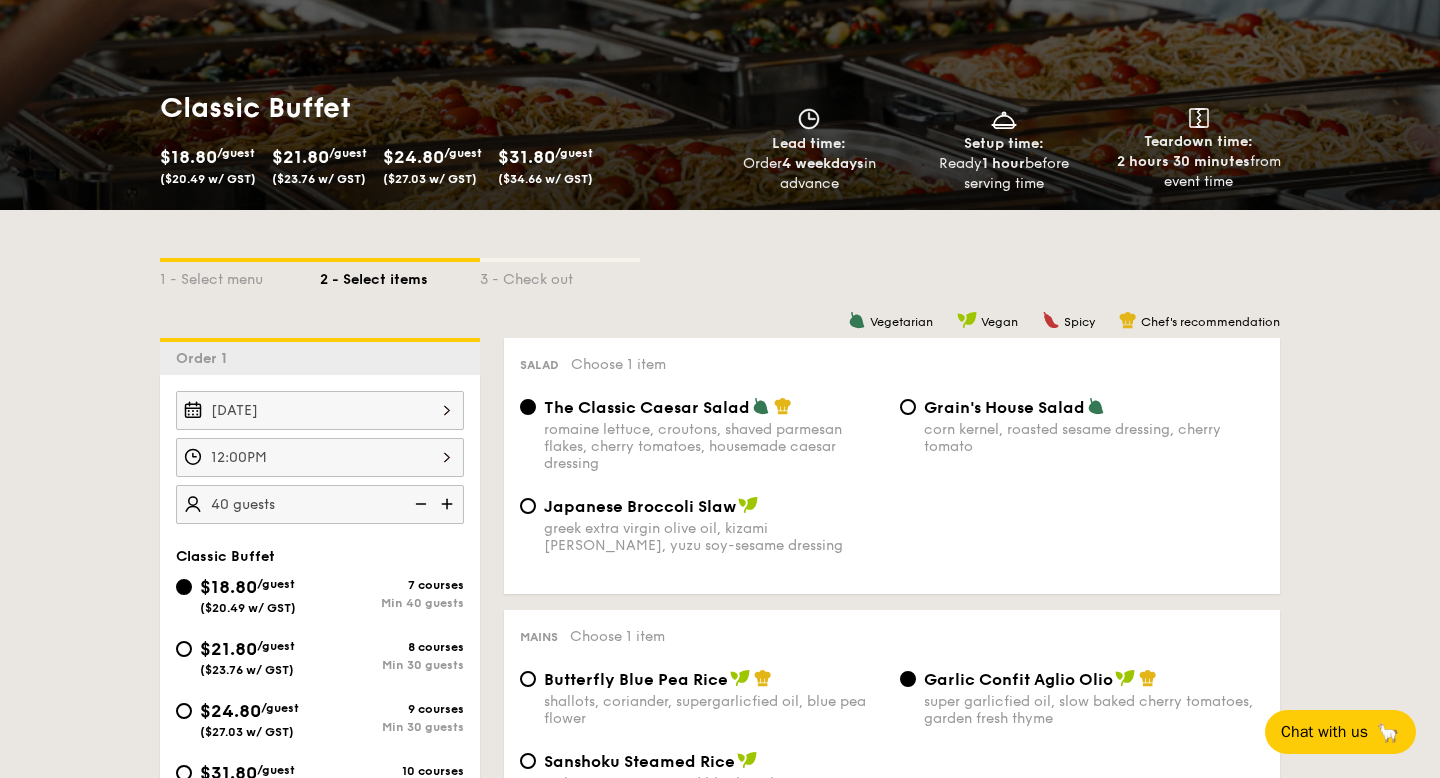 click at bounding box center (419, 504) 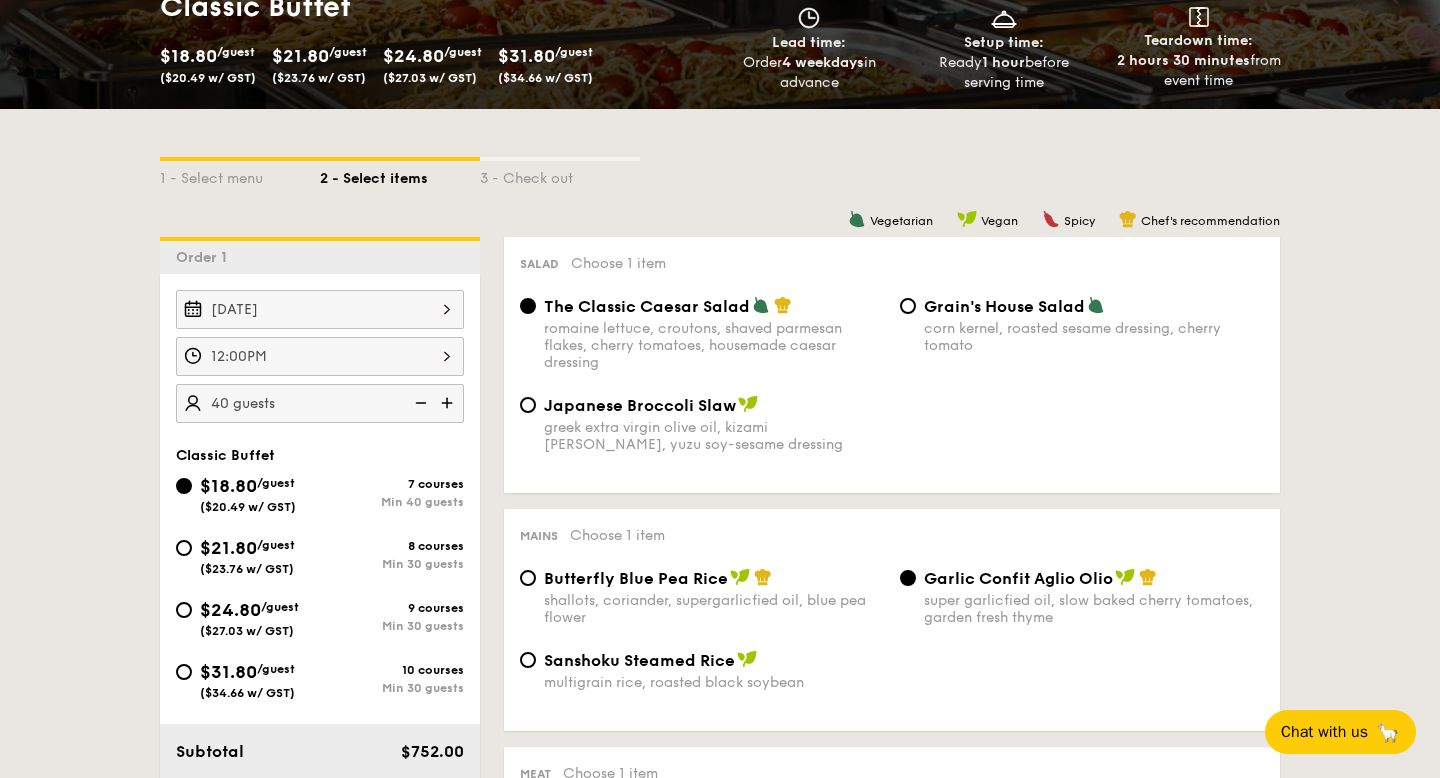 scroll, scrollTop: 342, scrollLeft: 0, axis: vertical 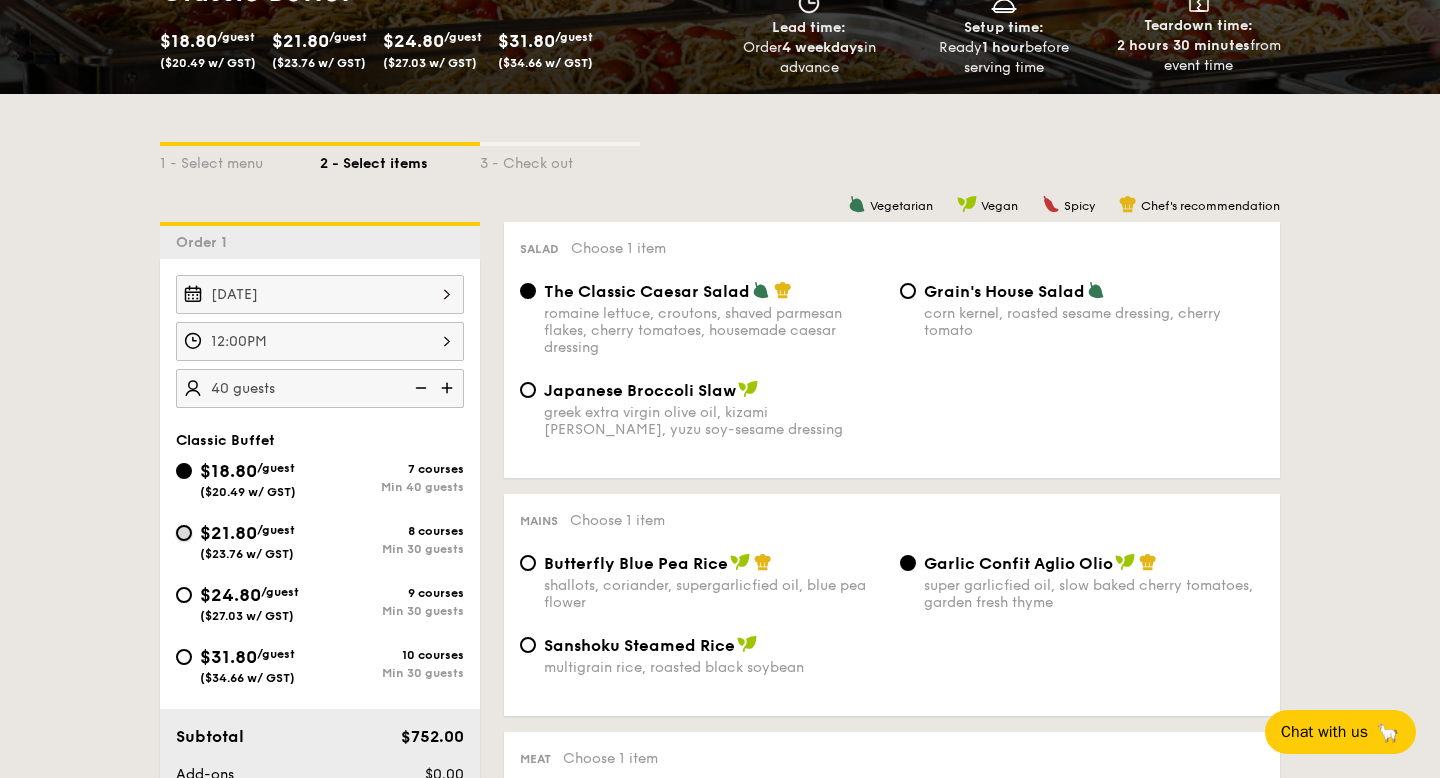 click on "$21.80
/guest
($23.76 w/ GST)
8 courses
Min 30 guests" at bounding box center (184, 533) 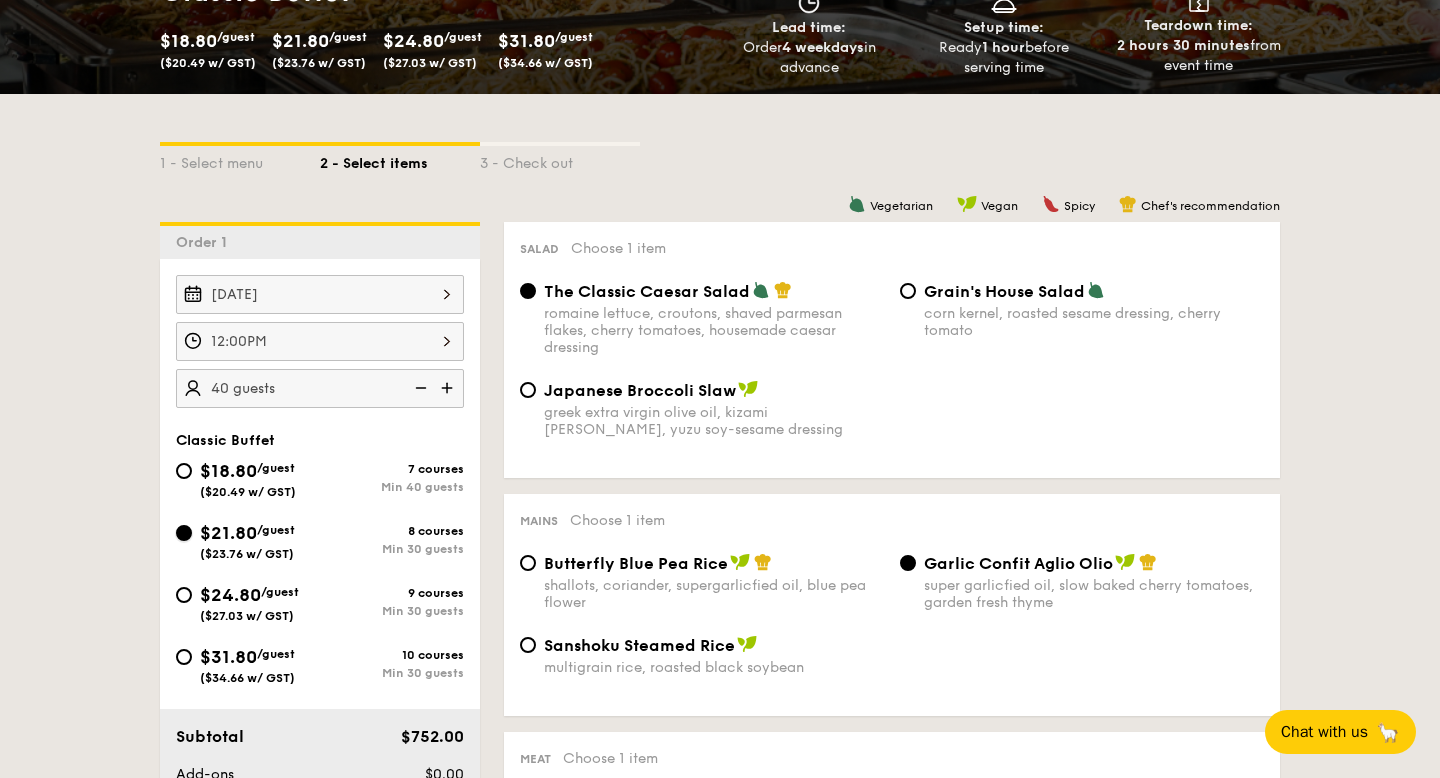 radio on "true" 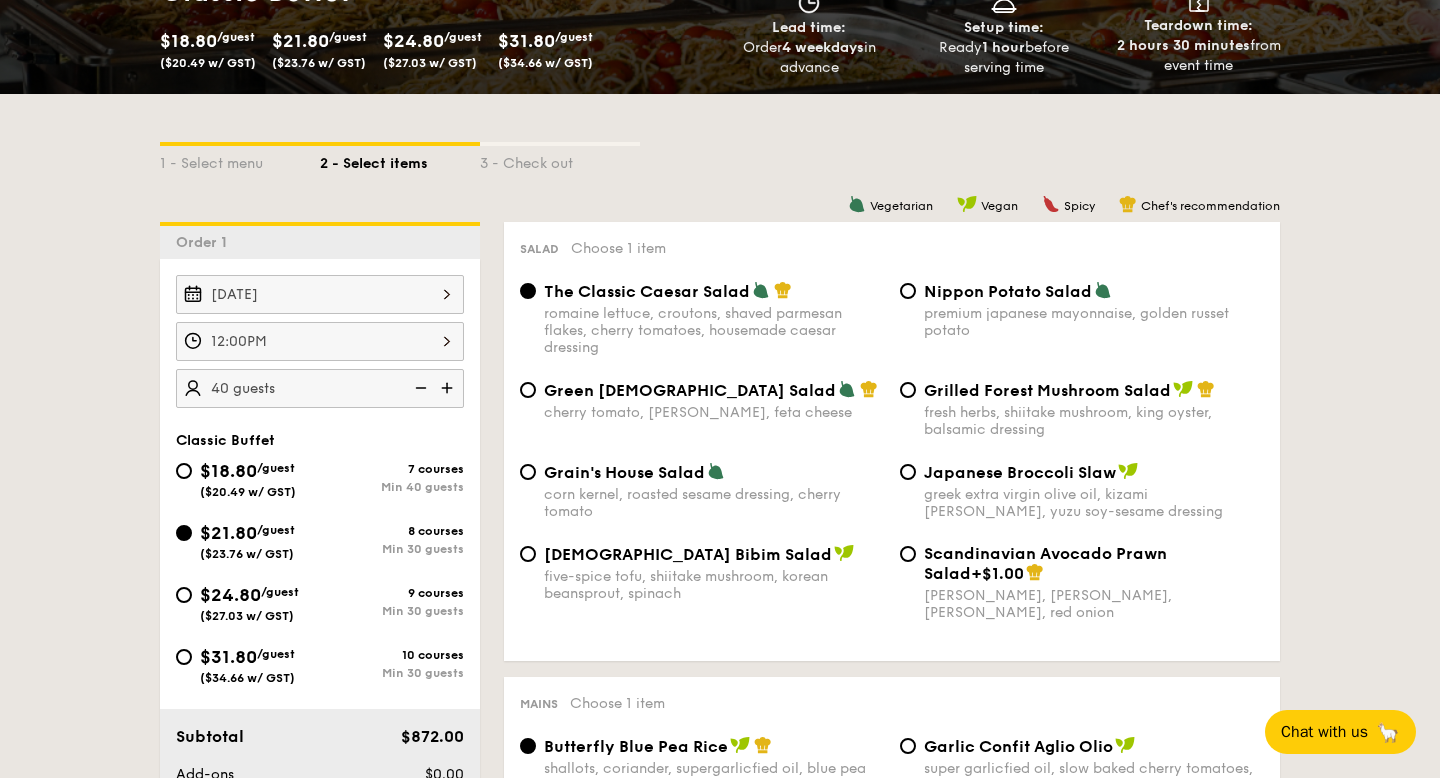click at bounding box center (419, 388) 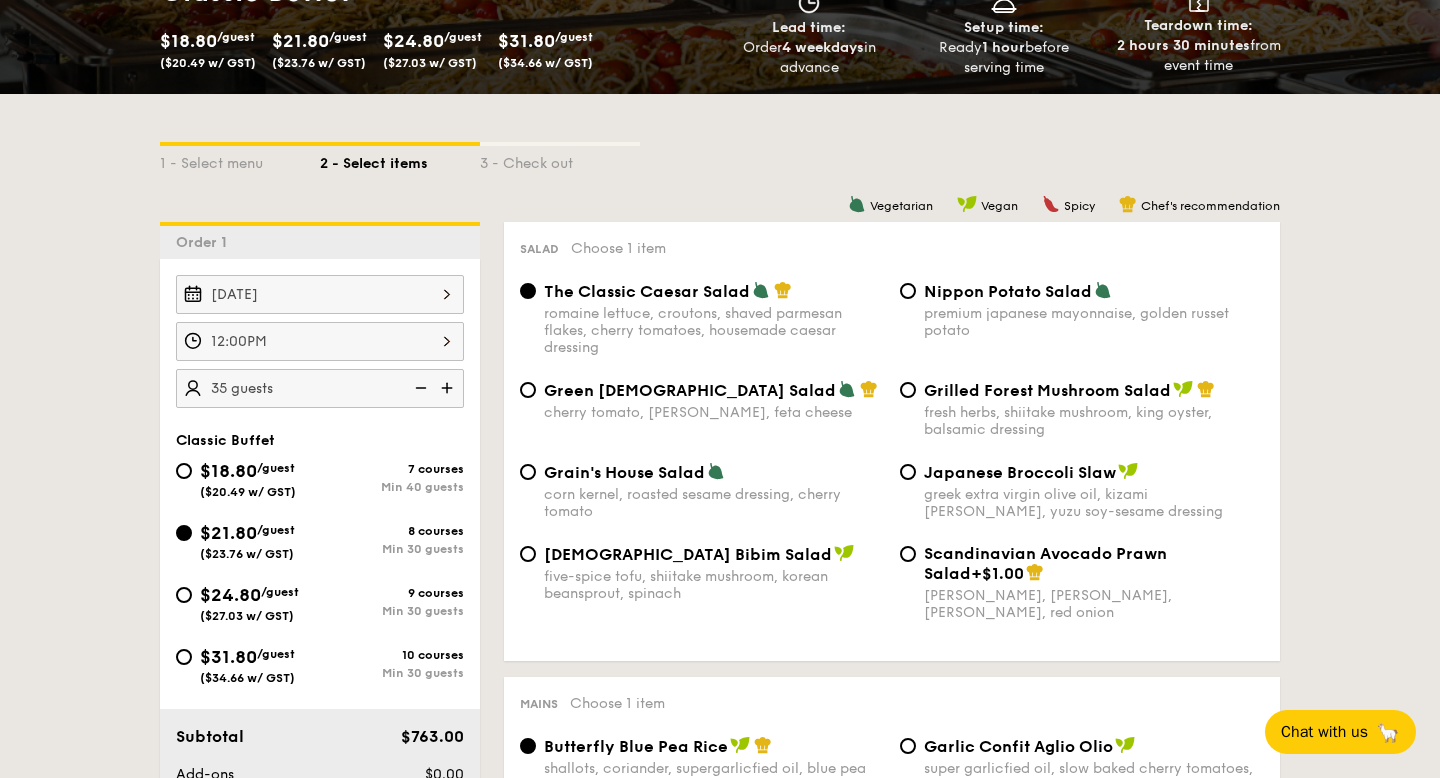 click at bounding box center [419, 388] 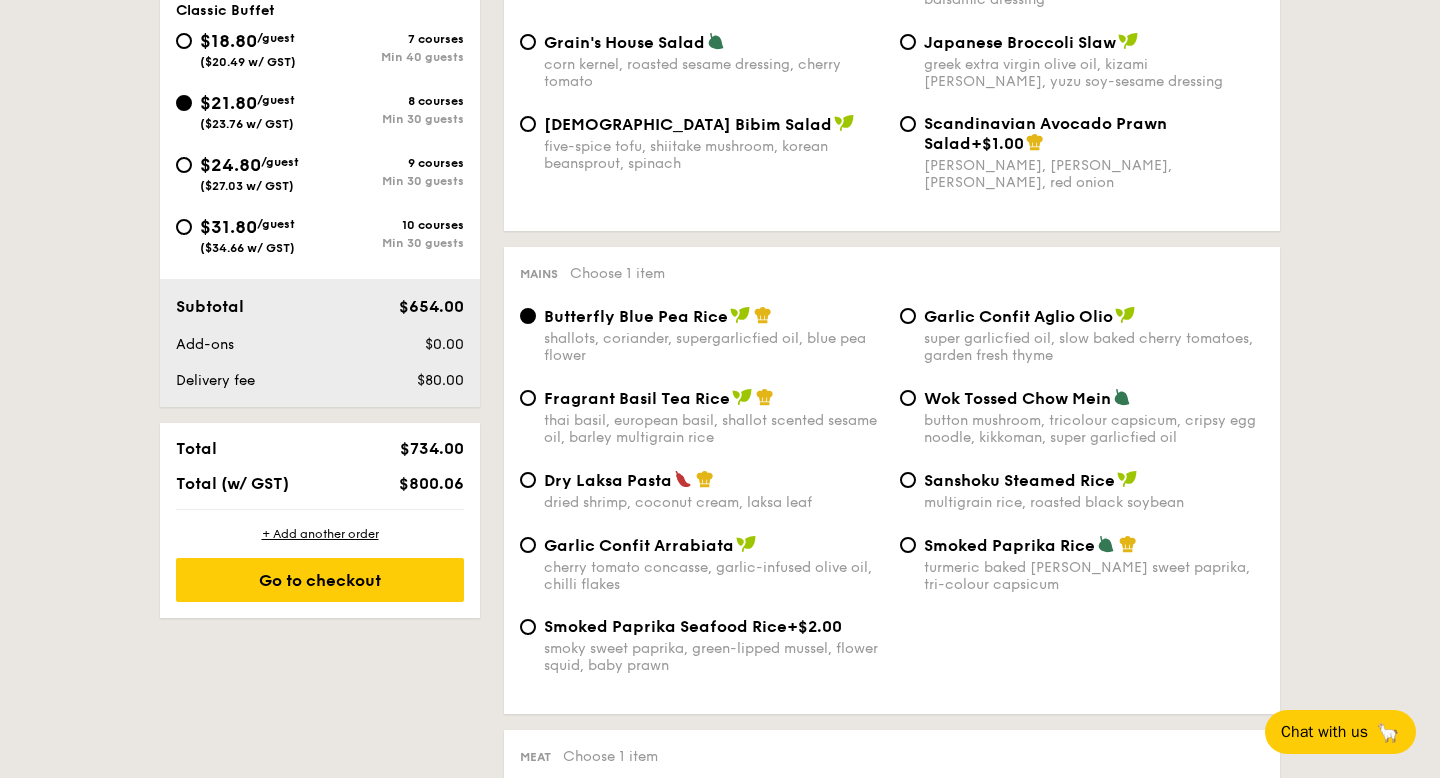 scroll, scrollTop: 863, scrollLeft: 0, axis: vertical 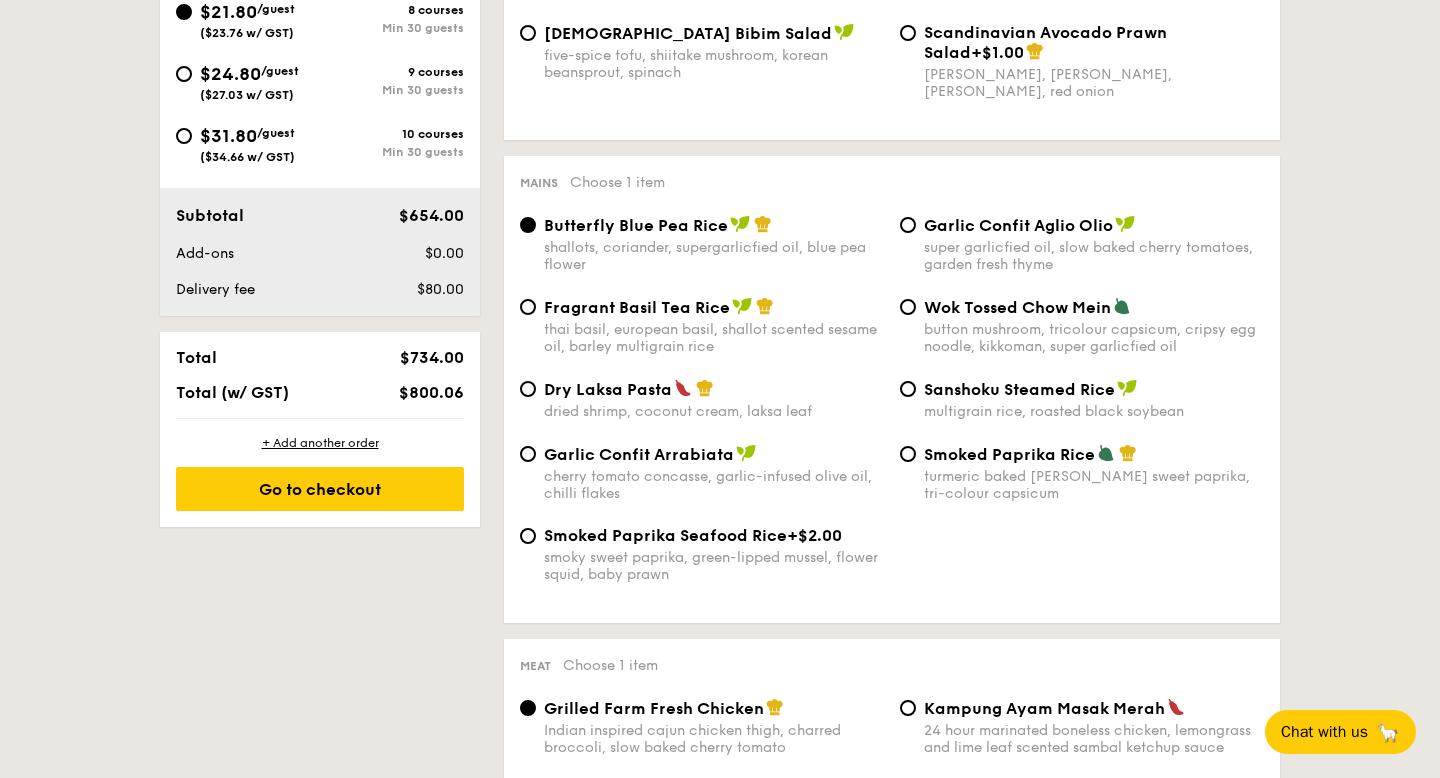 click on "Garlic Confit Aglio Olio super garlicfied oil, slow baked cherry tomatoes, garden fresh thyme" at bounding box center [1094, 244] 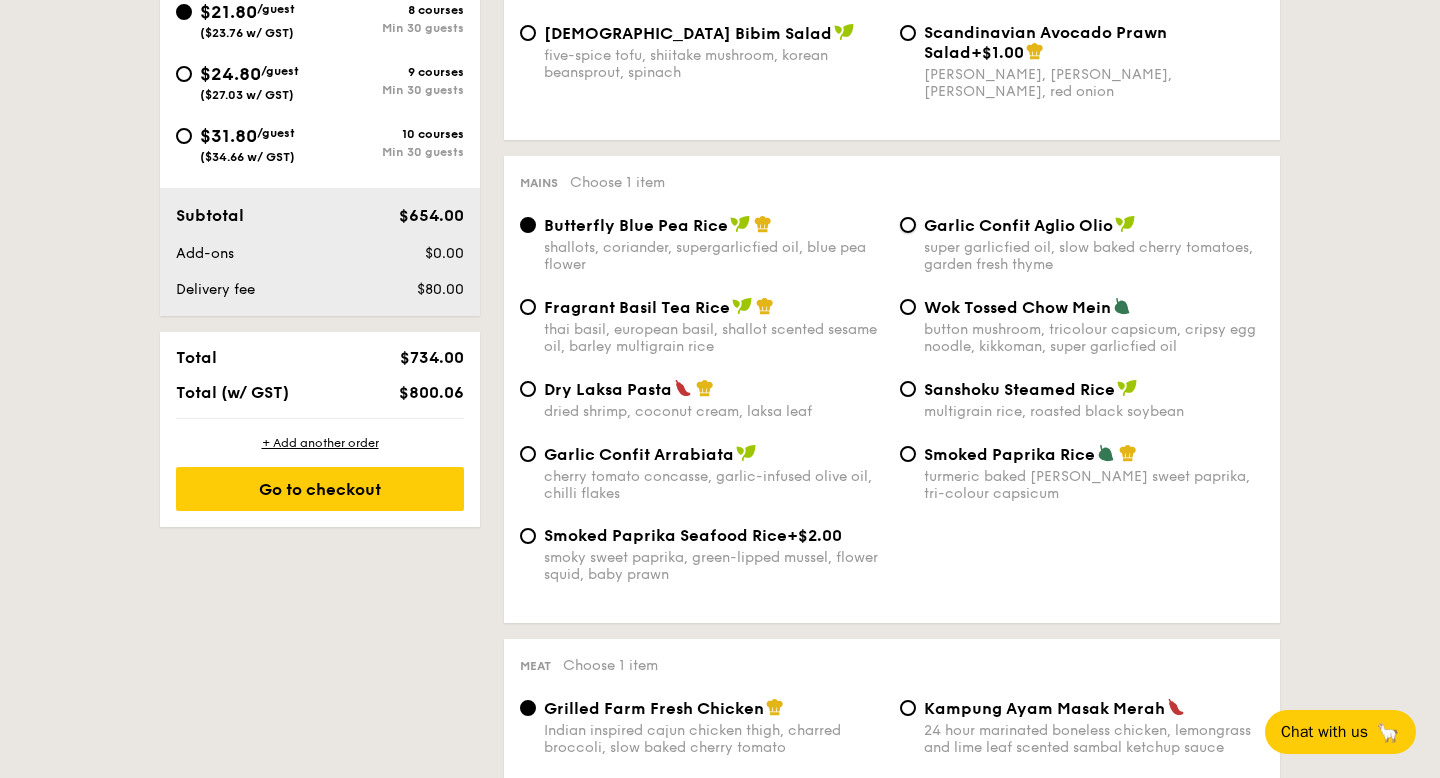 click on "Garlic Confit Aglio Olio super garlicfied oil, slow baked cherry tomatoes, garden fresh thyme" at bounding box center (908, 225) 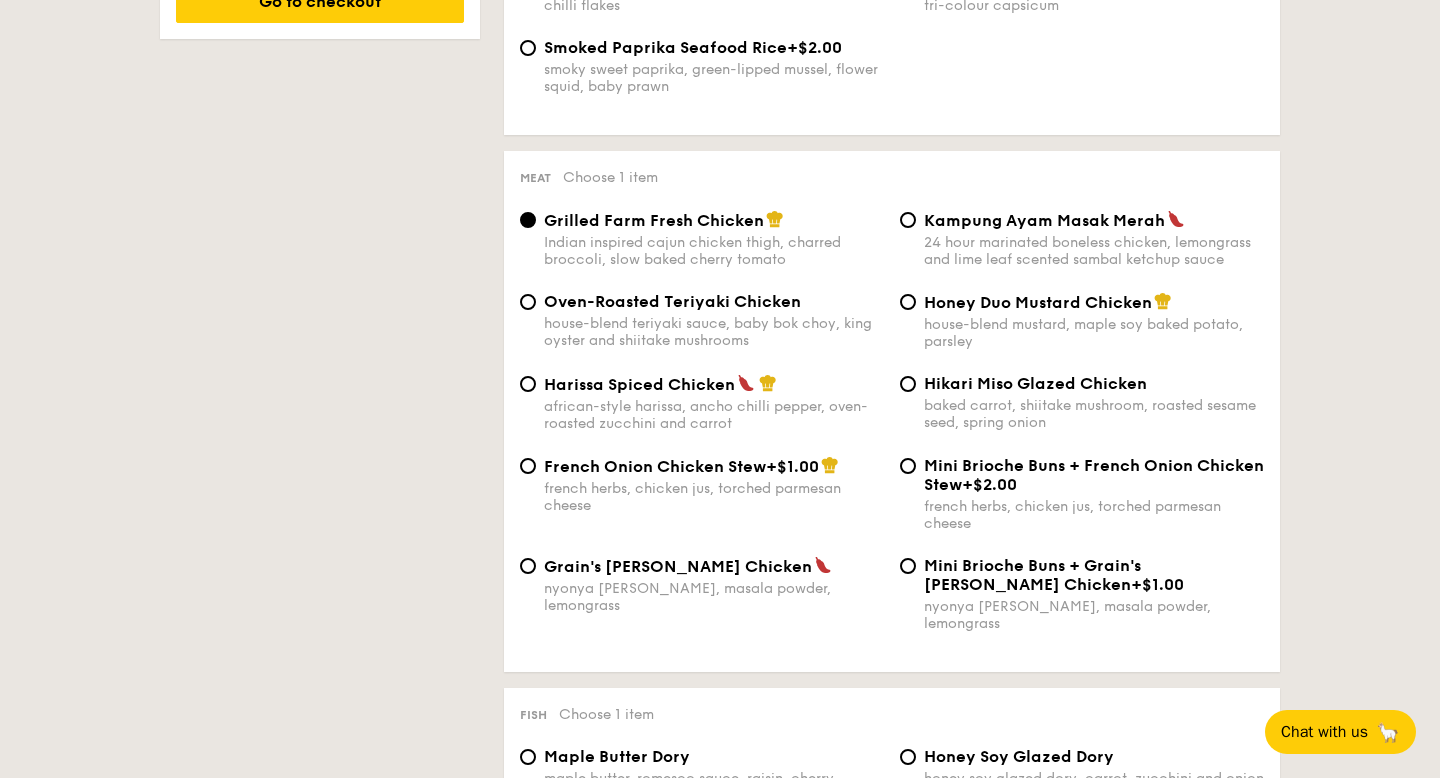 scroll, scrollTop: 1349, scrollLeft: 0, axis: vertical 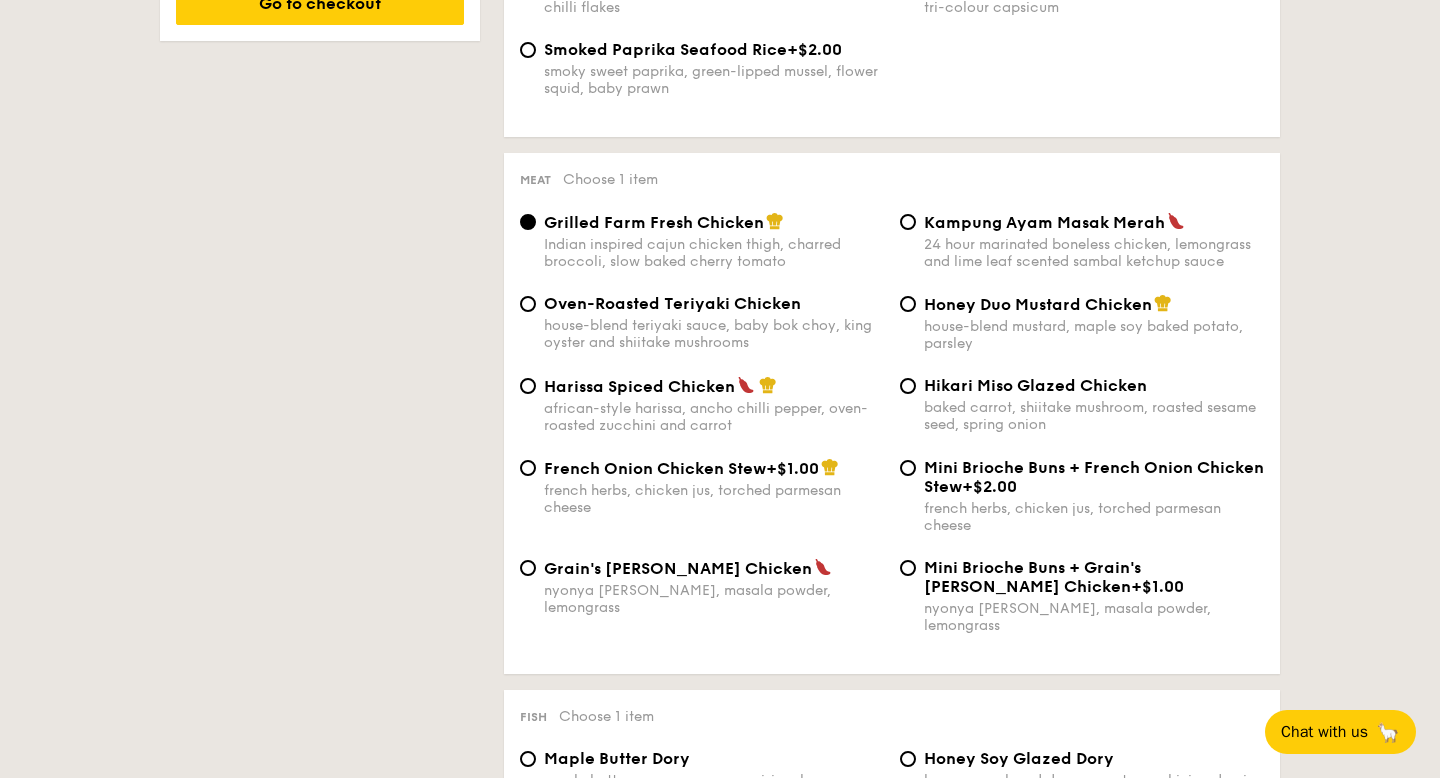 click on "house-blend mustard, maple soy baked potato, parsley" at bounding box center [1094, 335] 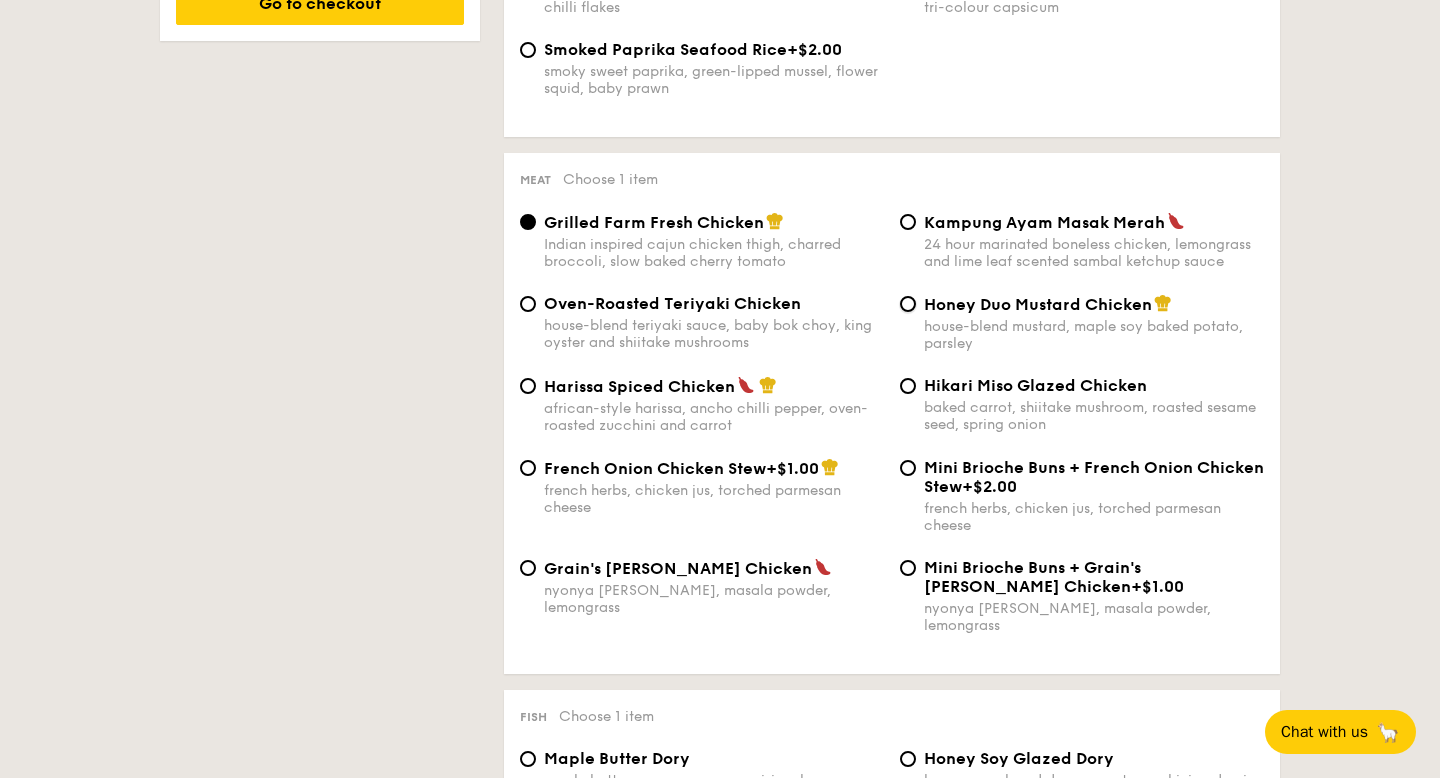 click on "Honey Duo Mustard Chicken house-blend mustard, maple soy baked potato, parsley" at bounding box center (908, 304) 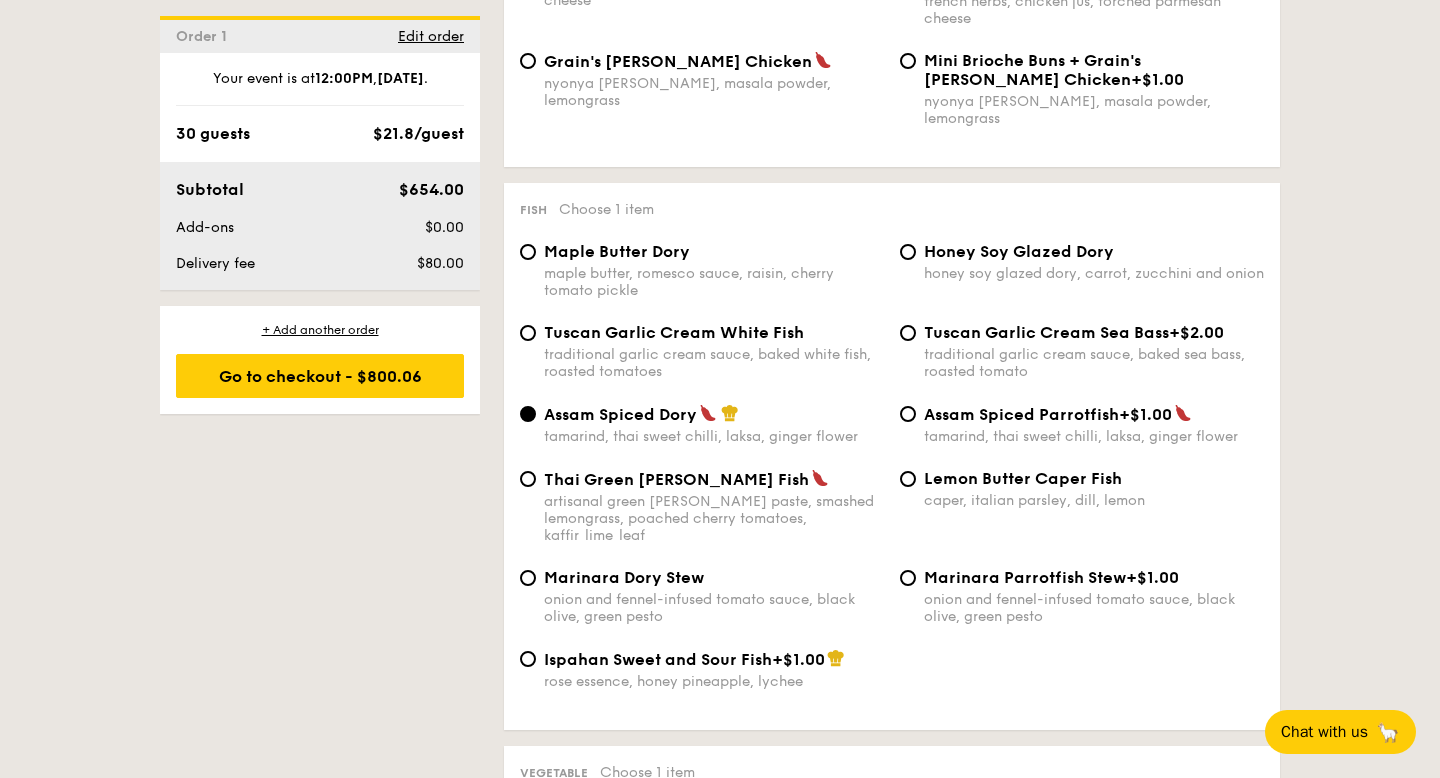 scroll, scrollTop: 1864, scrollLeft: 0, axis: vertical 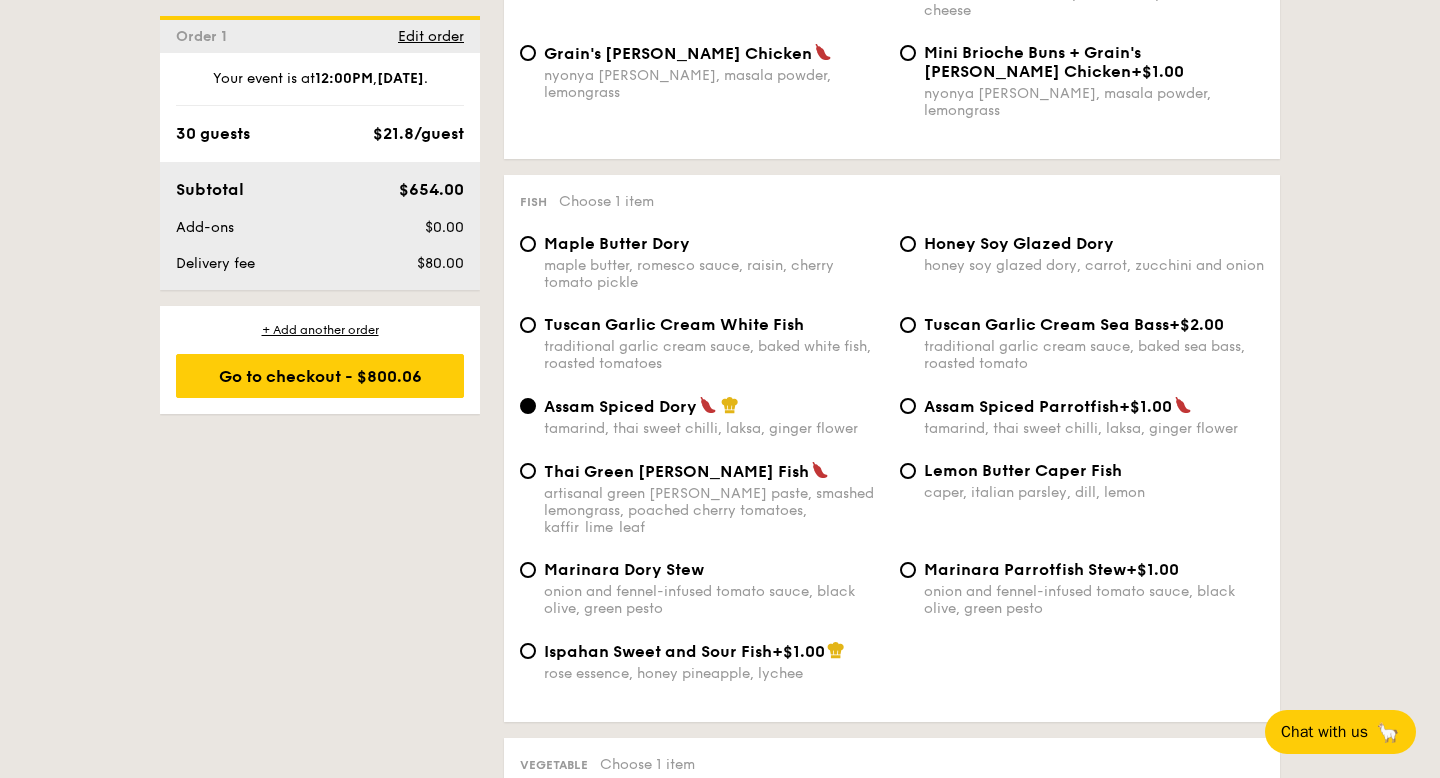 click on "Tuscan Garlic Cream White Fish" at bounding box center (674, 324) 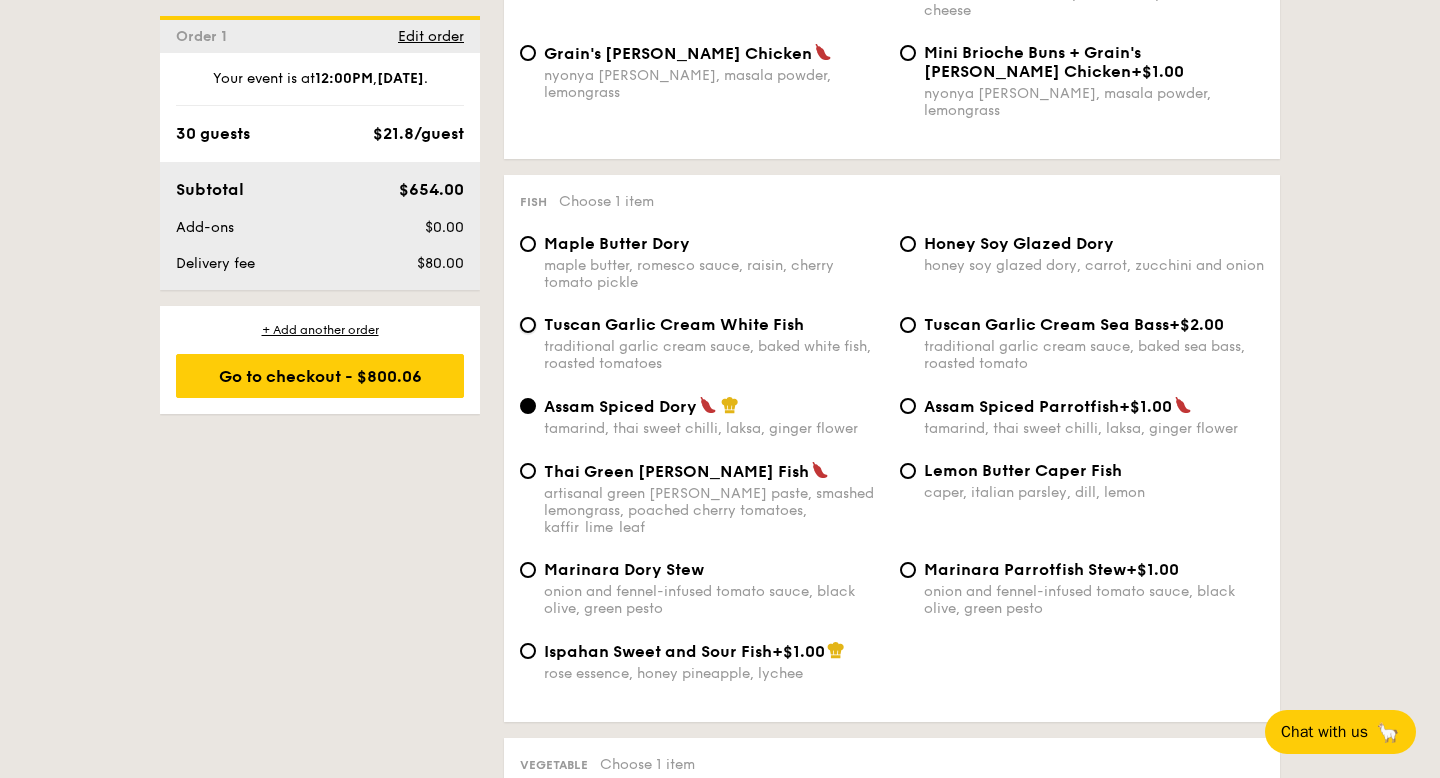 click on "Tuscan Garlic Cream White Fish traditional garlic cream sauce, baked white fish, roasted tomatoes" at bounding box center [528, 325] 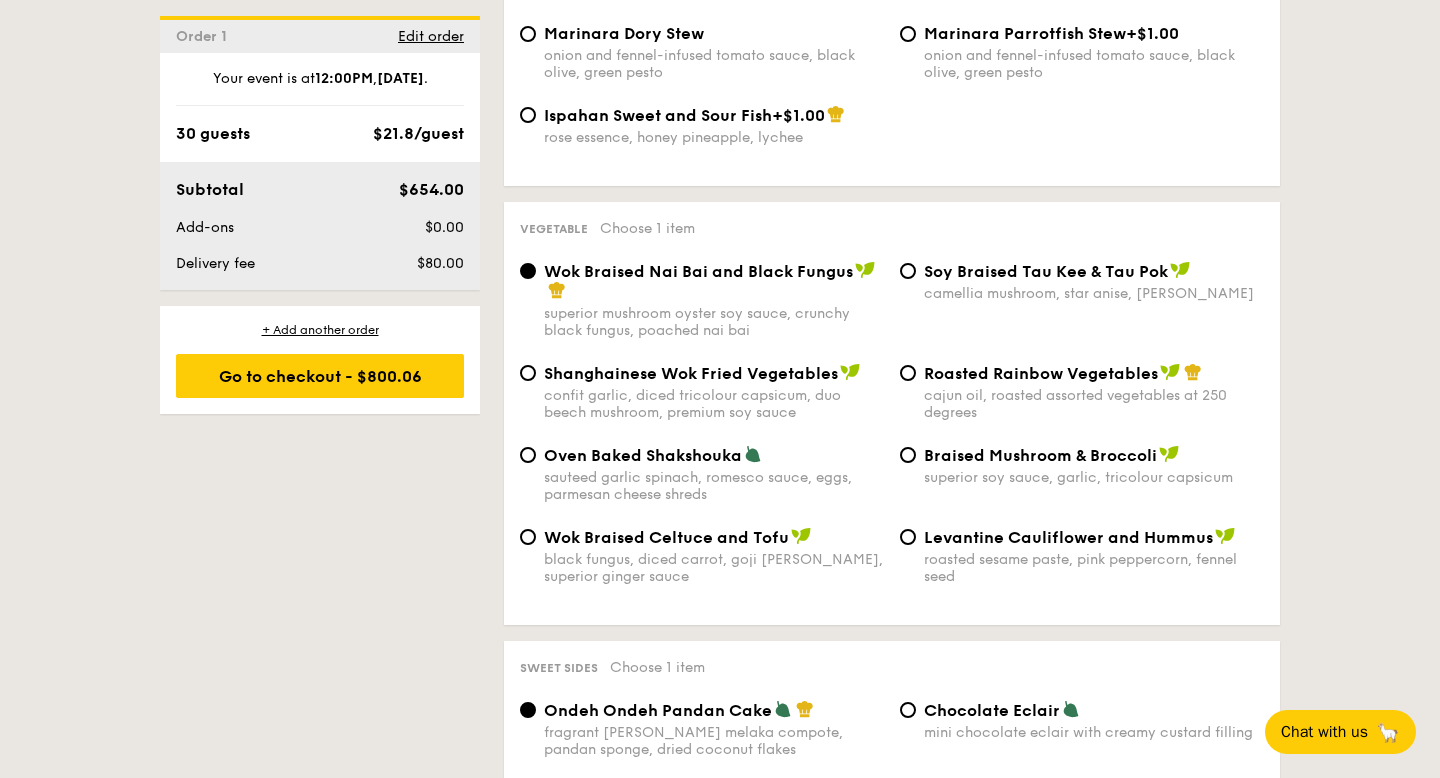 scroll, scrollTop: 2399, scrollLeft: 0, axis: vertical 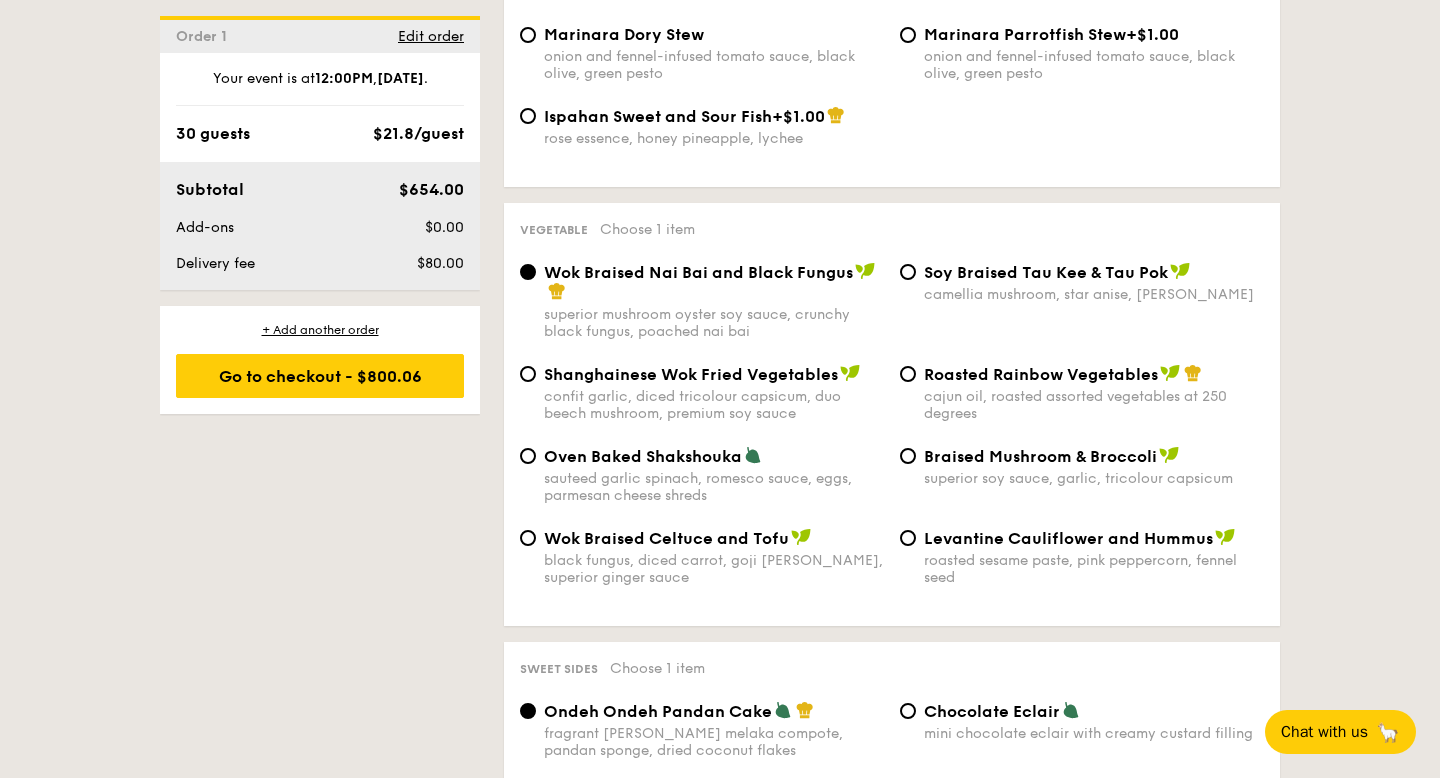 click on "sauteed garlic spinach, romesco sauce, eggs, parmesan cheese shreds" at bounding box center [714, 487] 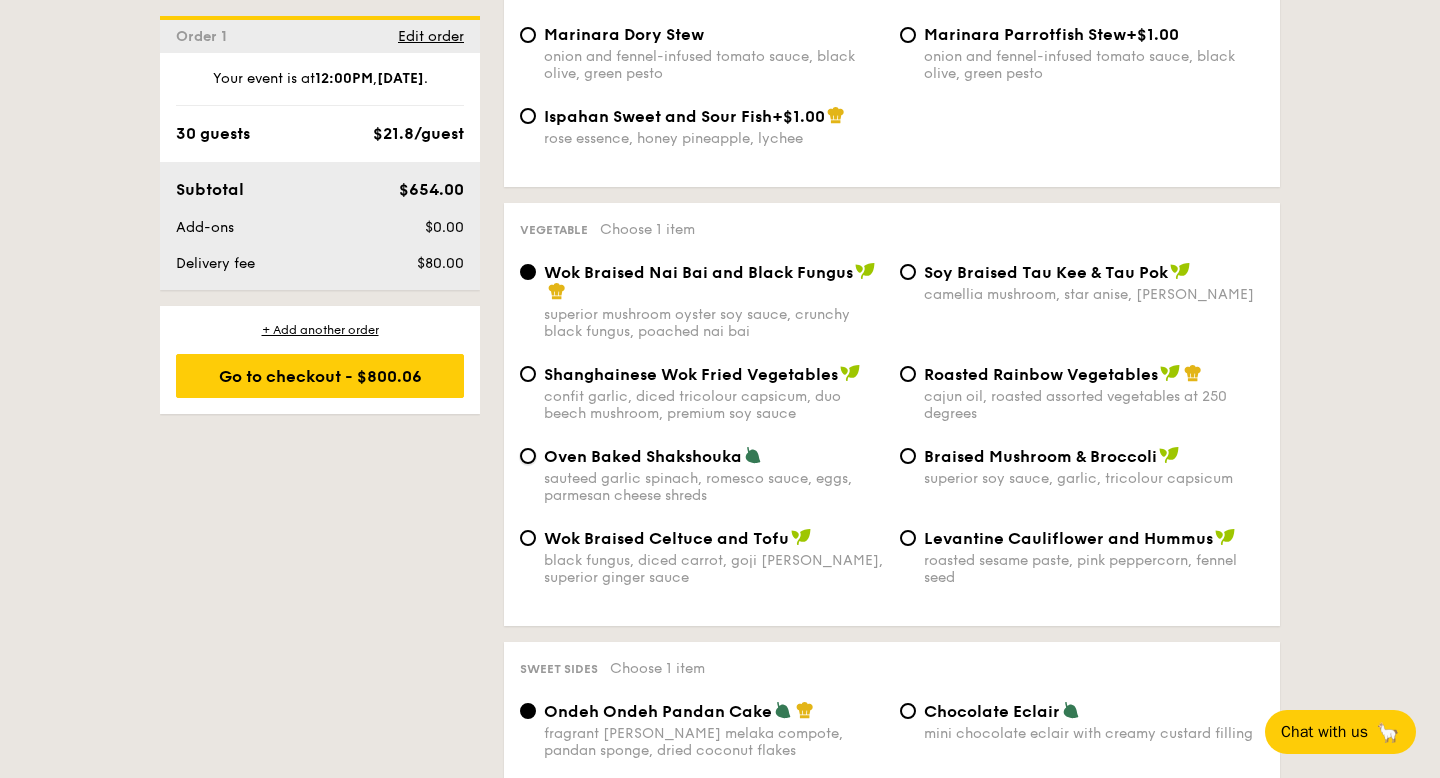 click on "Oven Baked Shakshouka sauteed garlic spinach, romesco sauce, eggs, parmesan cheese shreds" at bounding box center (528, 456) 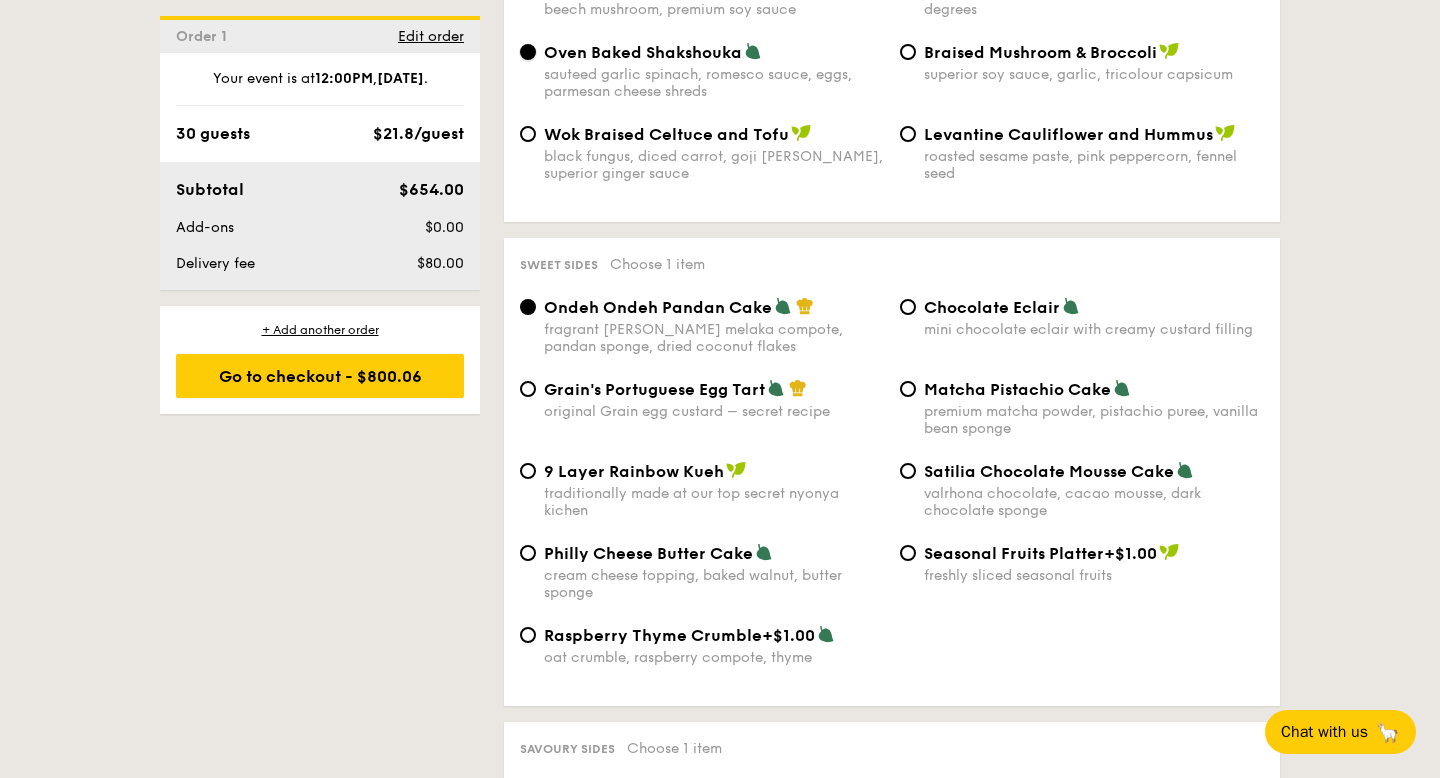 scroll, scrollTop: 2811, scrollLeft: 0, axis: vertical 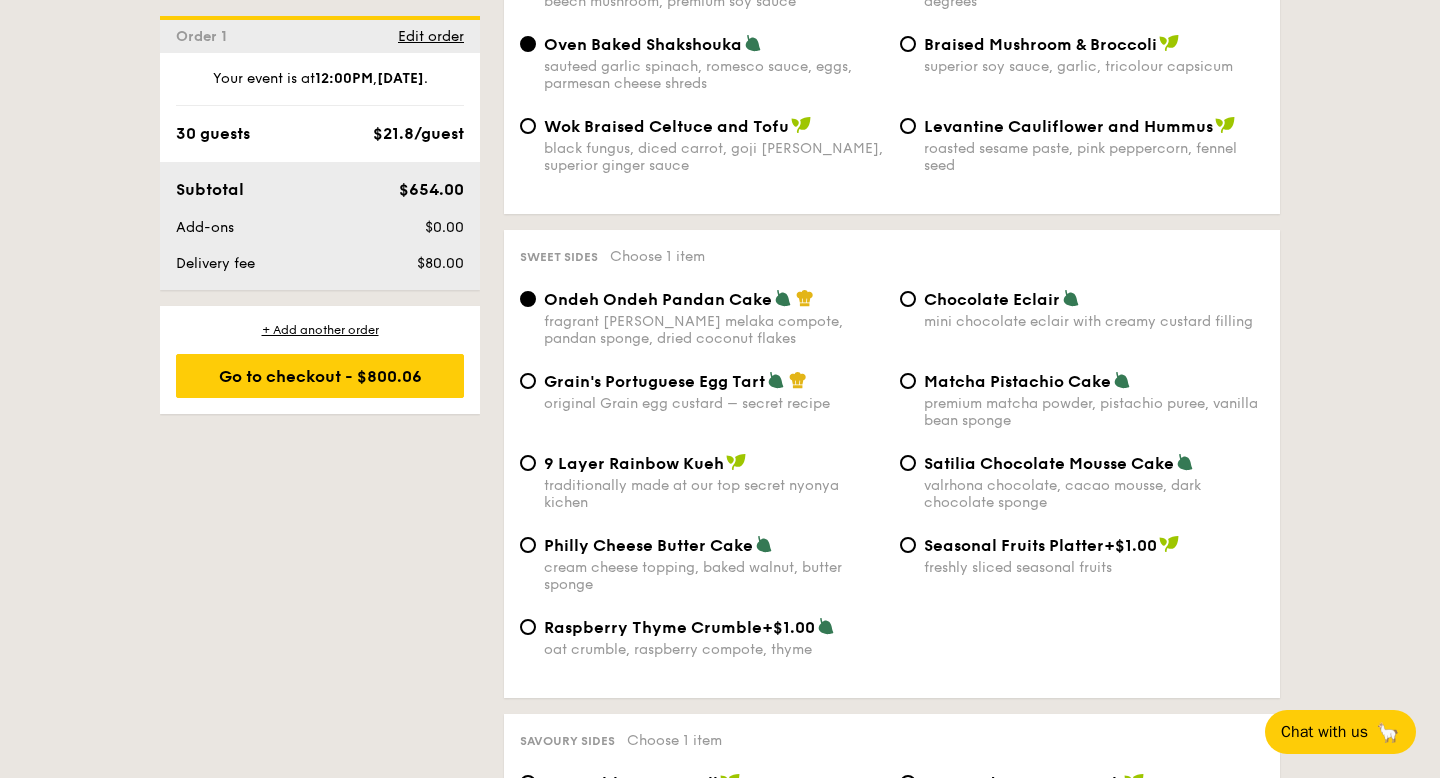 click on "Chocolate Eclair" at bounding box center [992, 299] 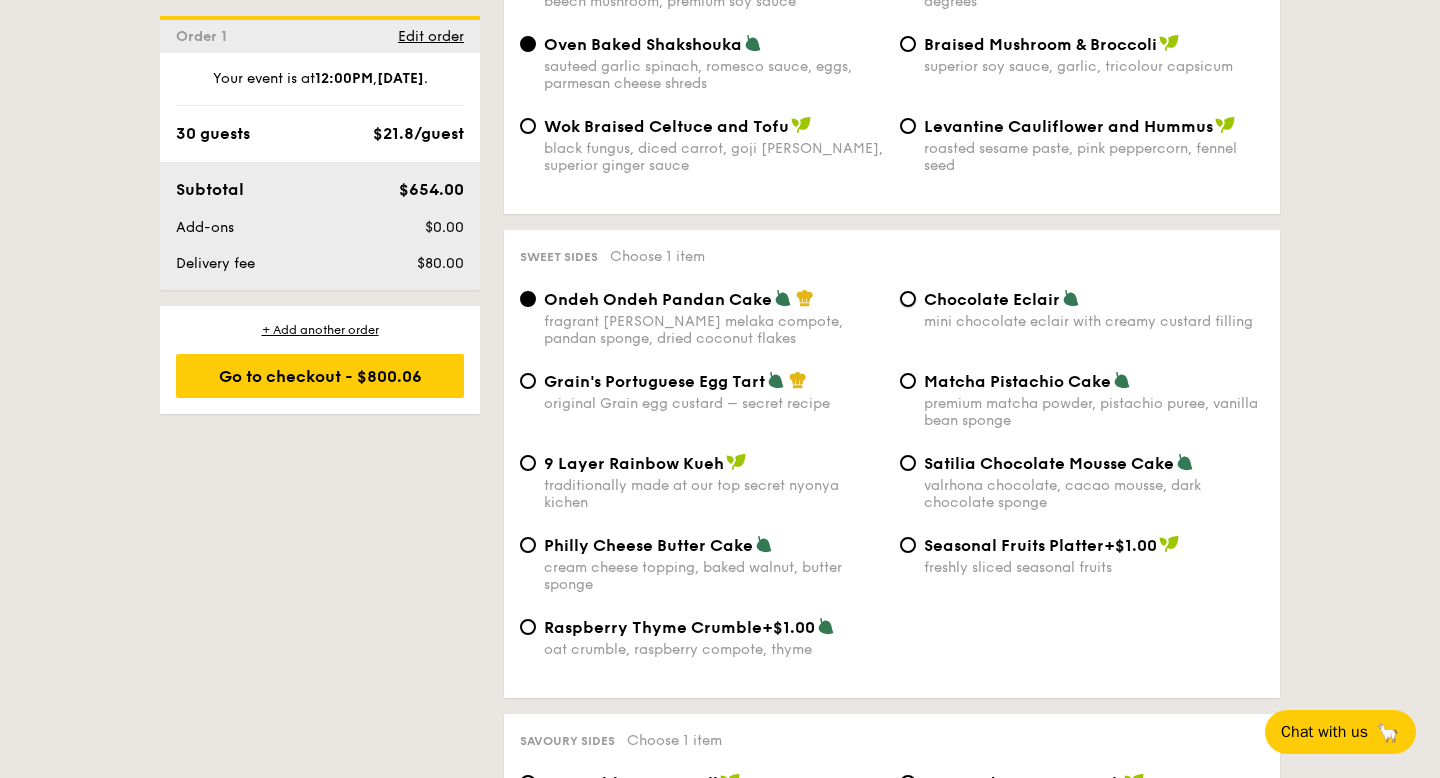click on "Chocolate Eclair mini chocolate eclair with creamy custard filling" at bounding box center [908, 299] 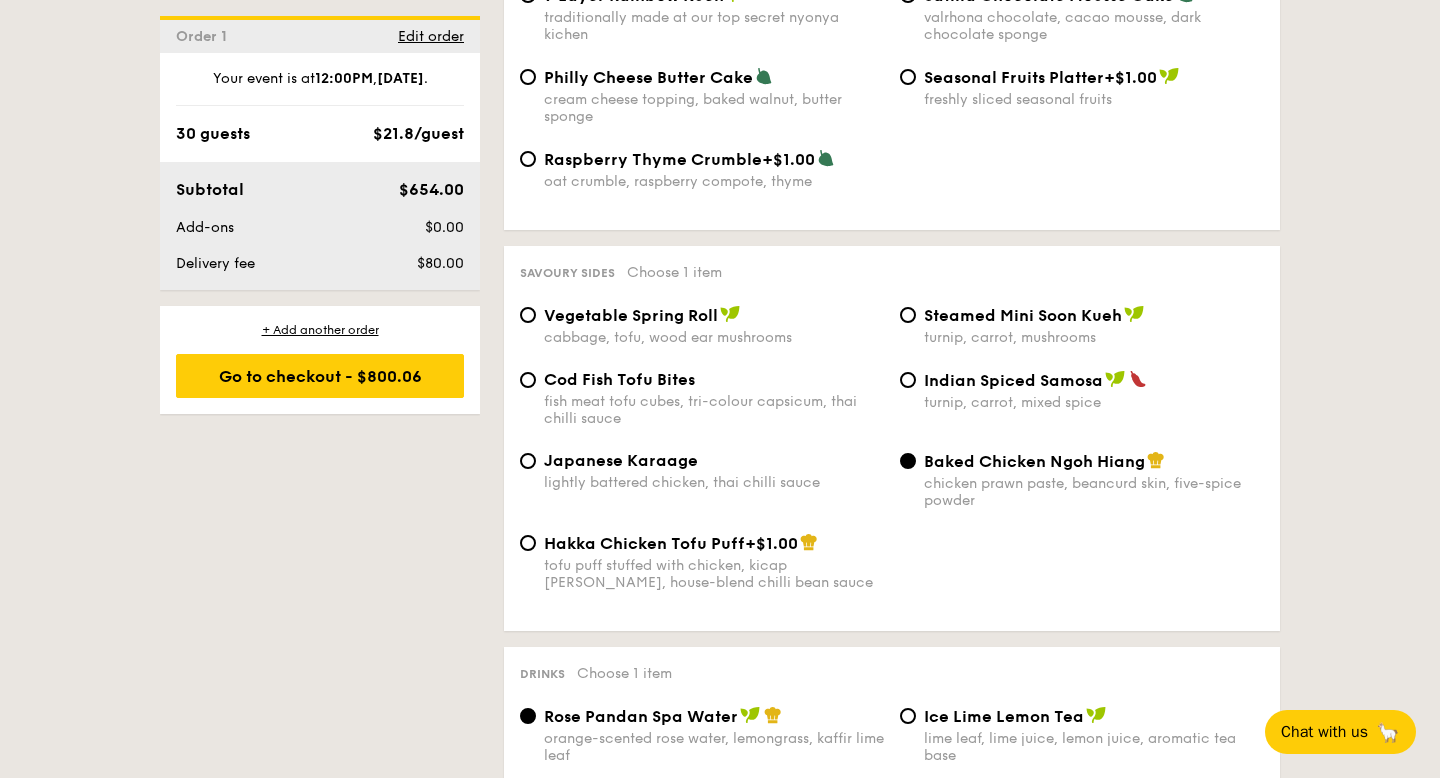 scroll, scrollTop: 3280, scrollLeft: 0, axis: vertical 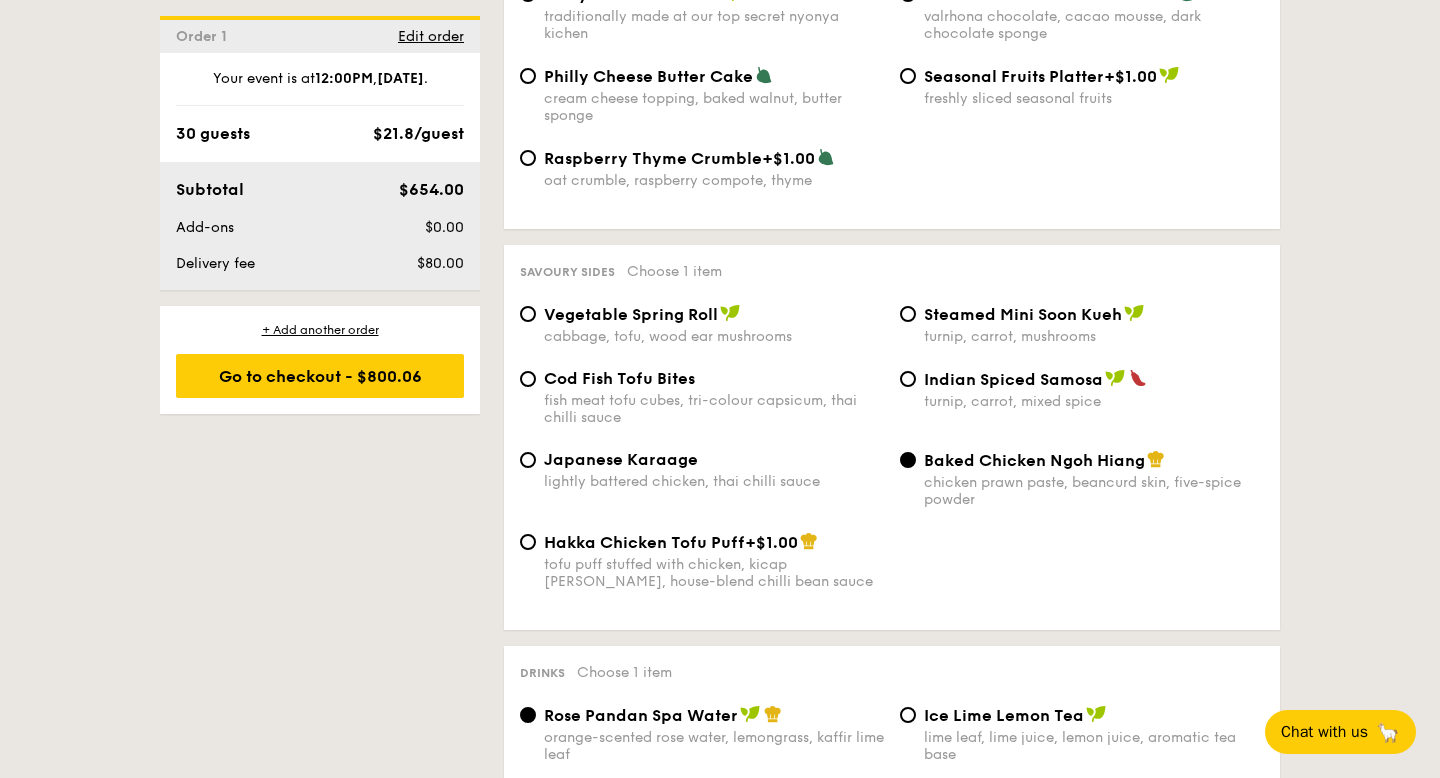 click on "Japanese Karaage" at bounding box center (621, 459) 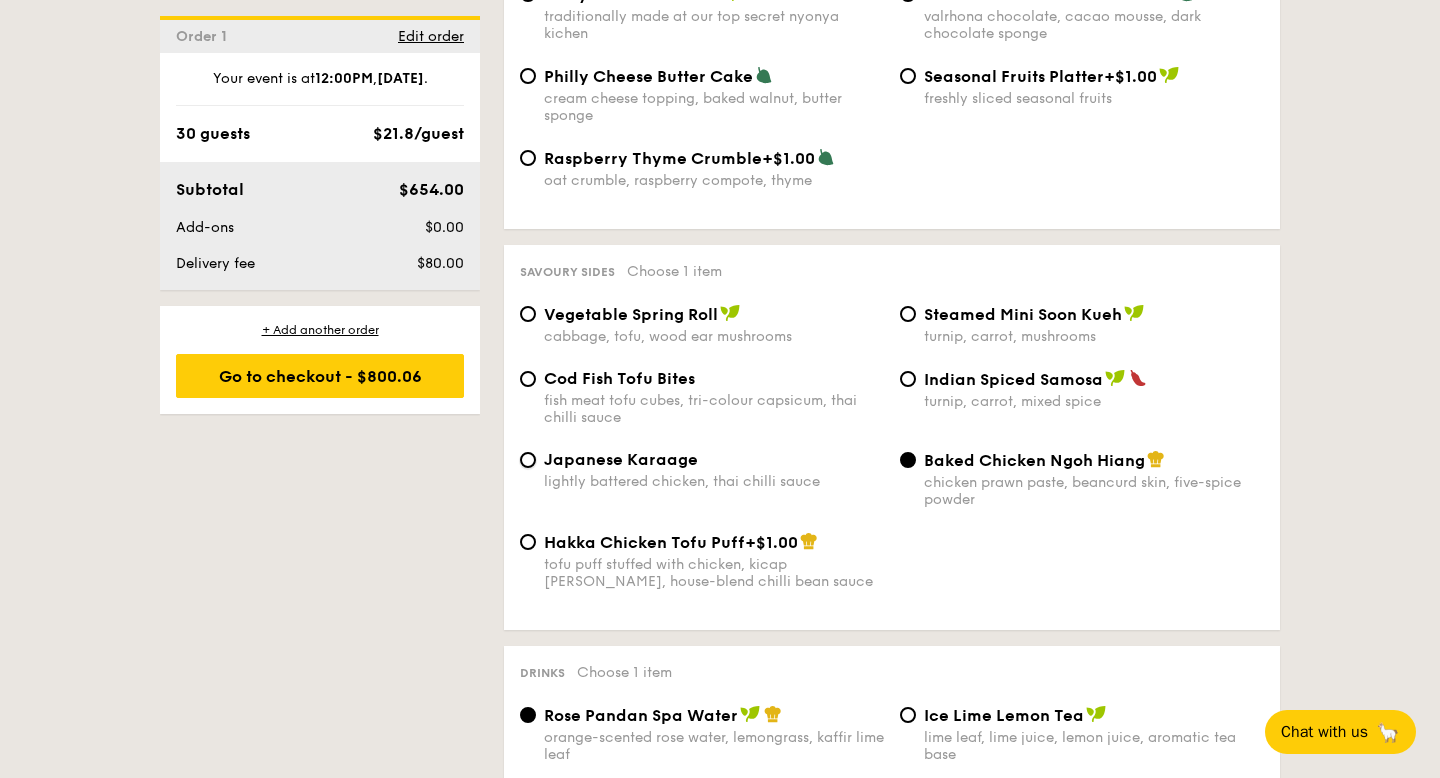 click on "Japanese Karaage lightly battered chicken, thai chilli sauce" at bounding box center (528, 460) 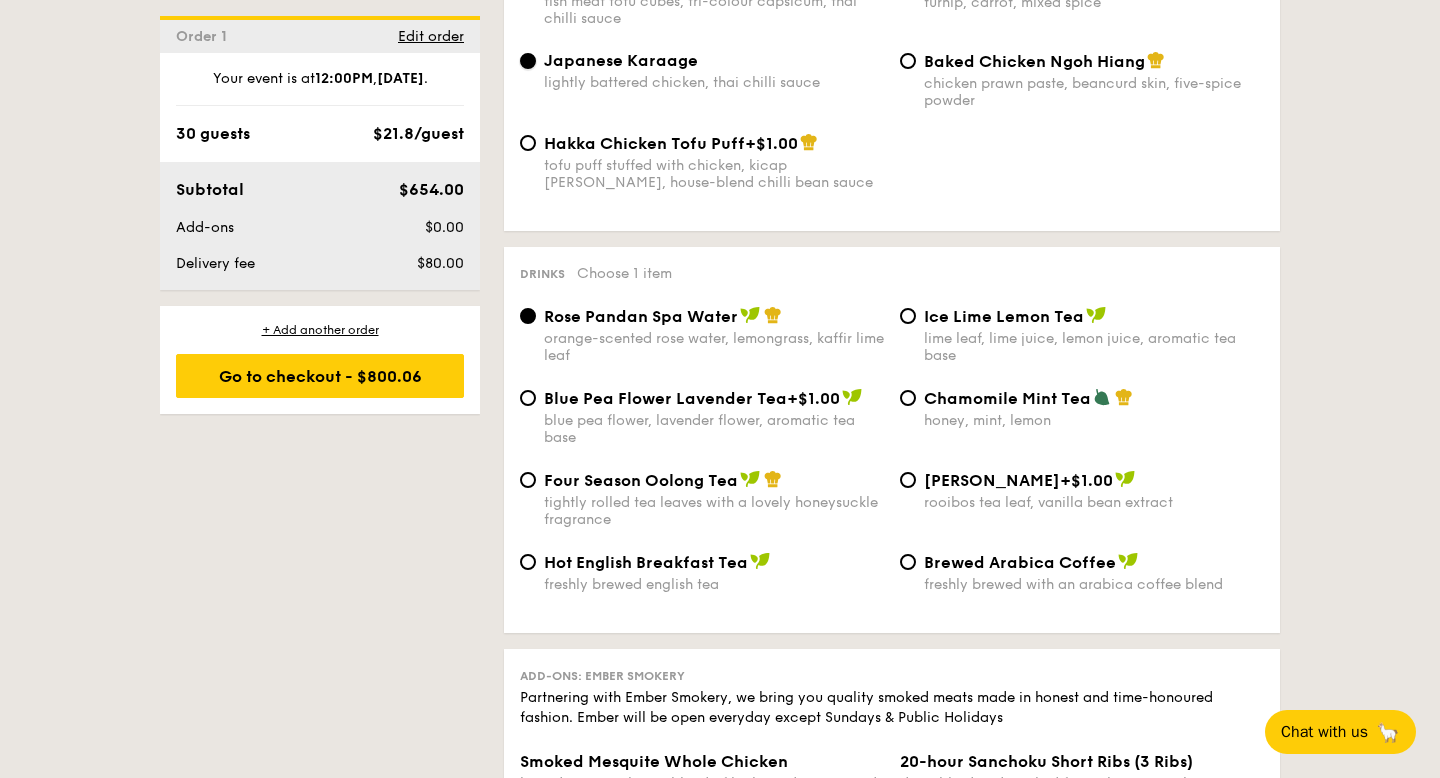 scroll, scrollTop: 3685, scrollLeft: 0, axis: vertical 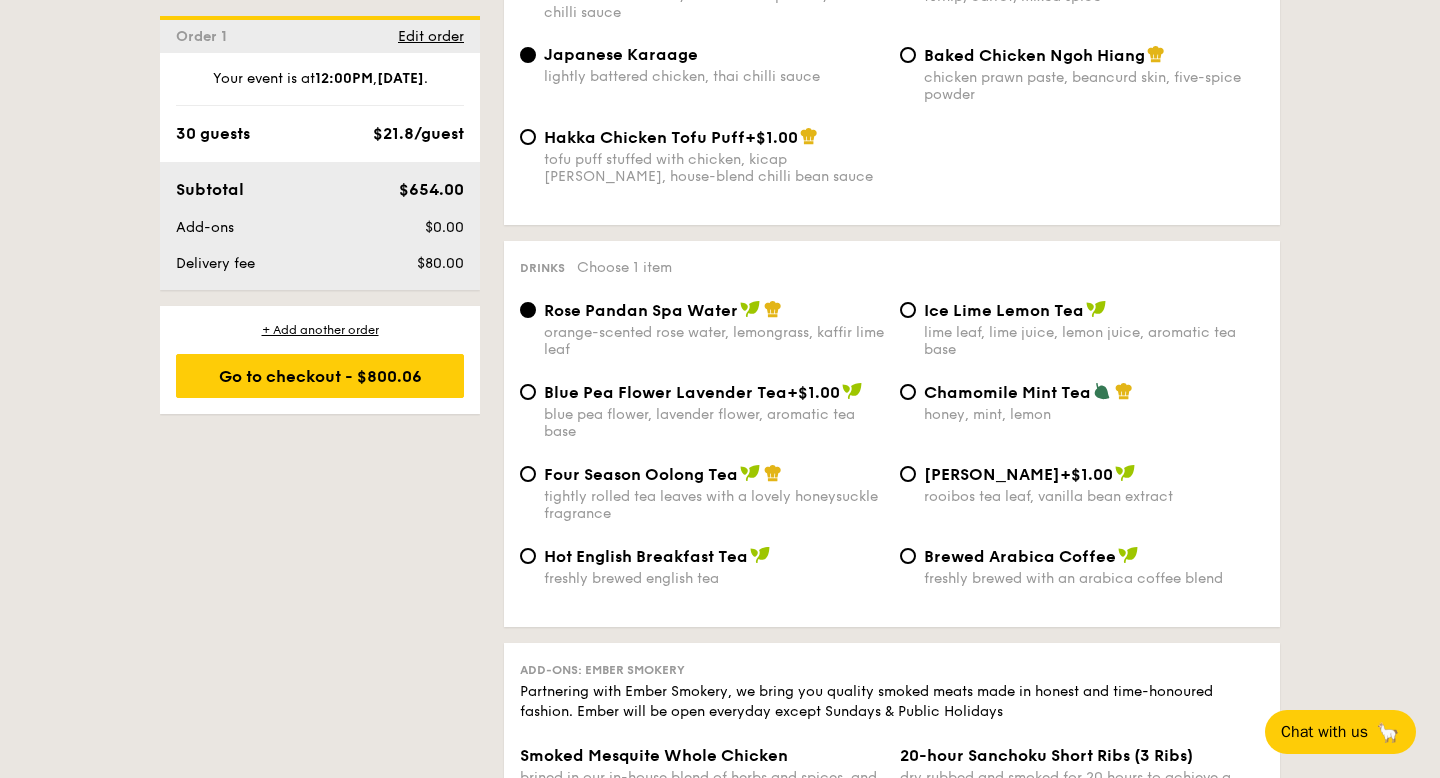 click on "Ice Lime Lemon Tea" at bounding box center [1004, 310] 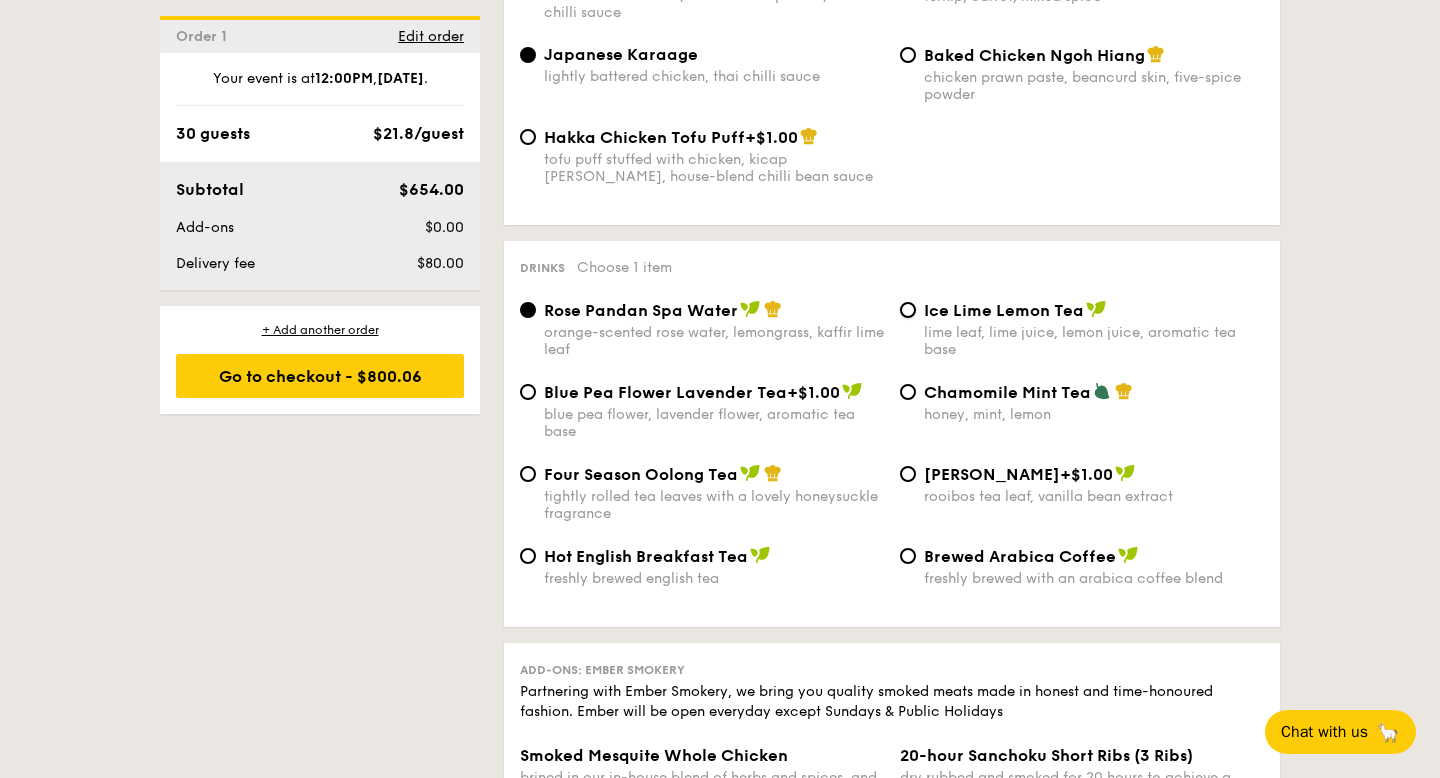 click on "Ice Lime Lemon Tea lime leaf, lime juice, lemon juice, aromatic tea base" at bounding box center [908, 310] 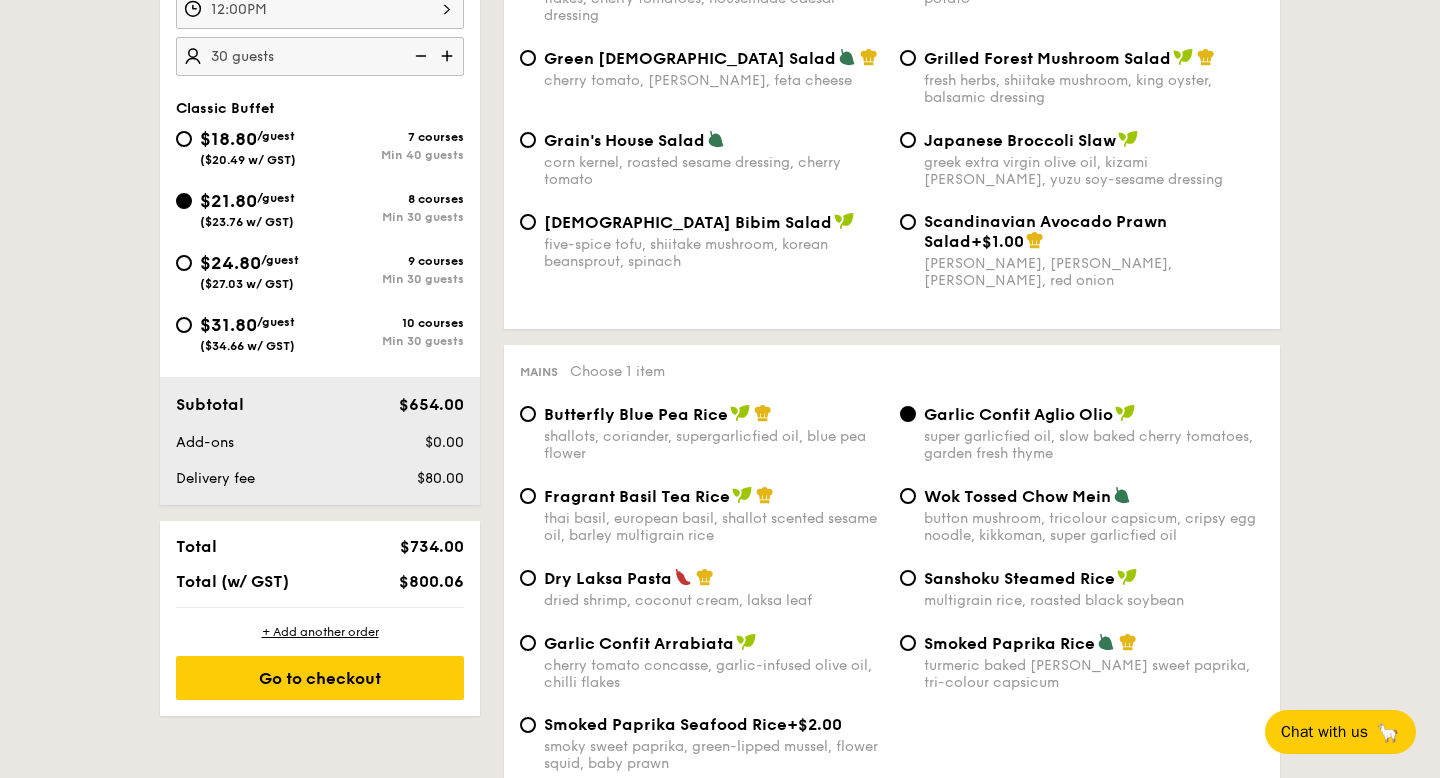 scroll, scrollTop: 672, scrollLeft: 0, axis: vertical 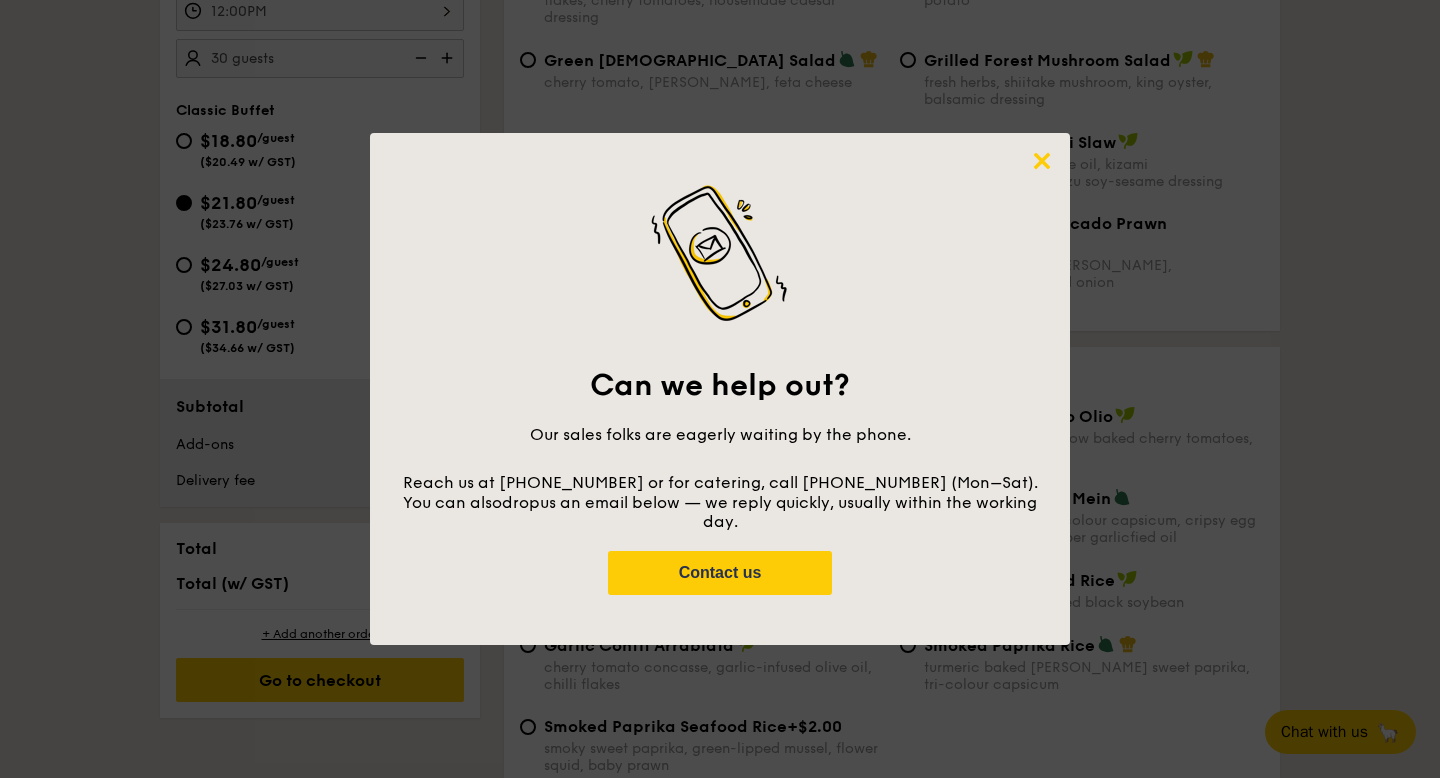 click 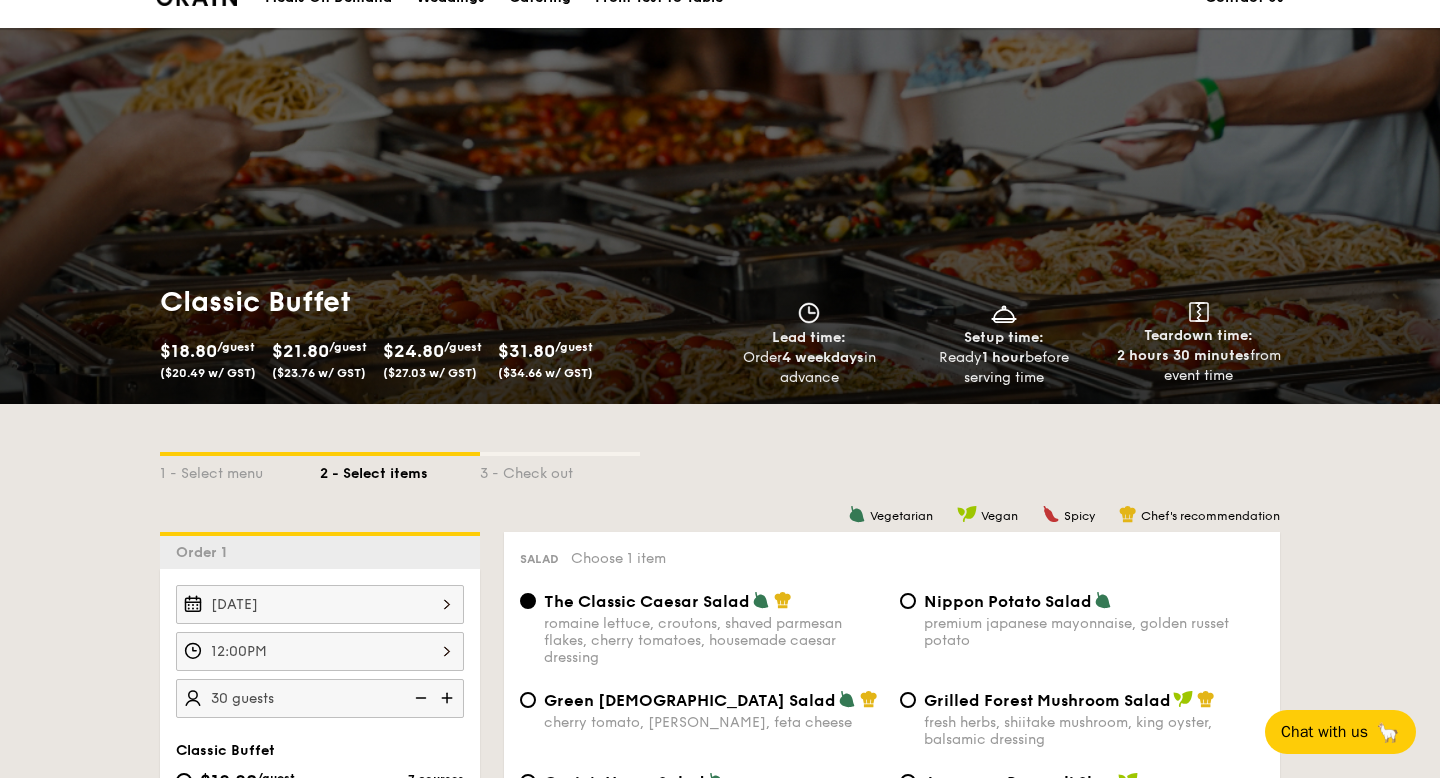 scroll, scrollTop: 0, scrollLeft: 0, axis: both 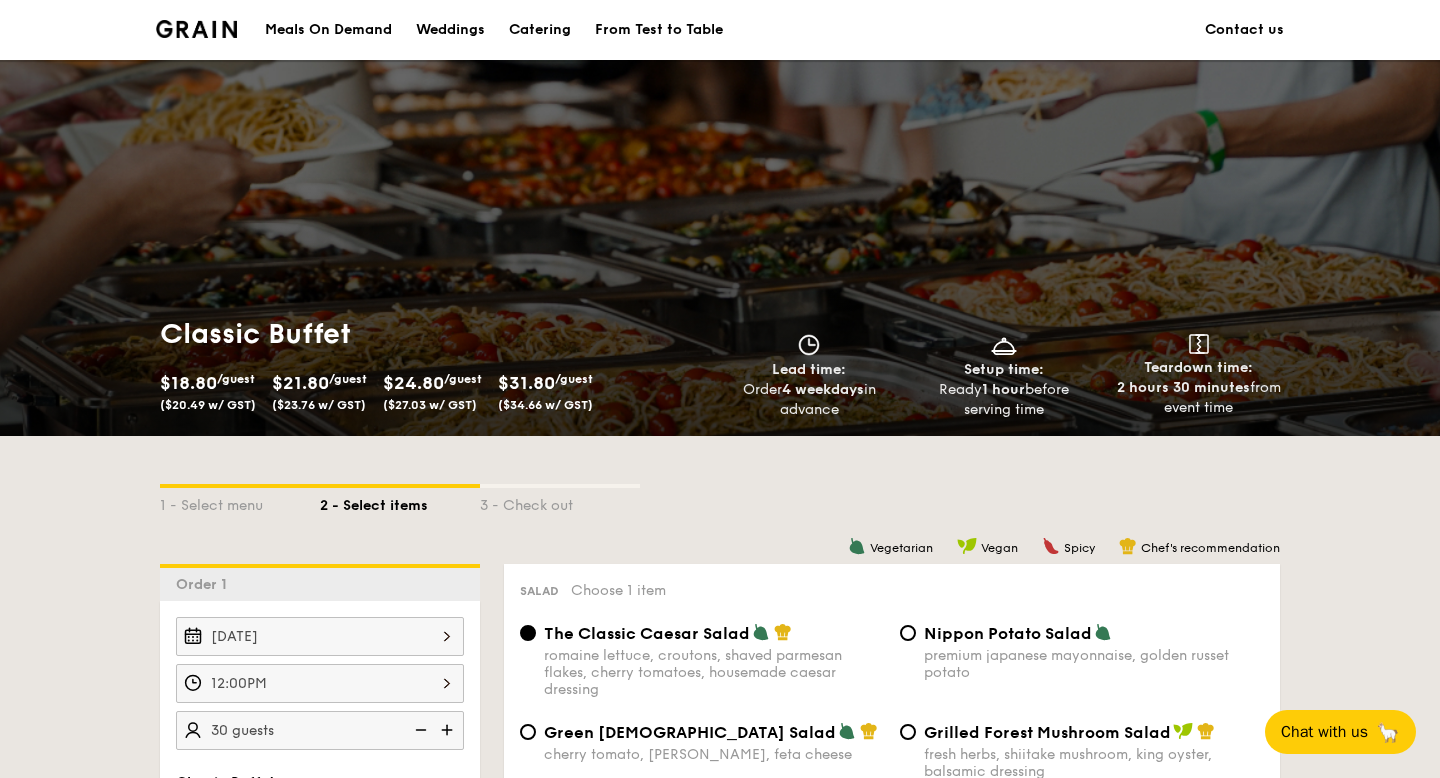 drag, startPoint x: 858, startPoint y: 408, endPoint x: 725, endPoint y: 389, distance: 134.3503 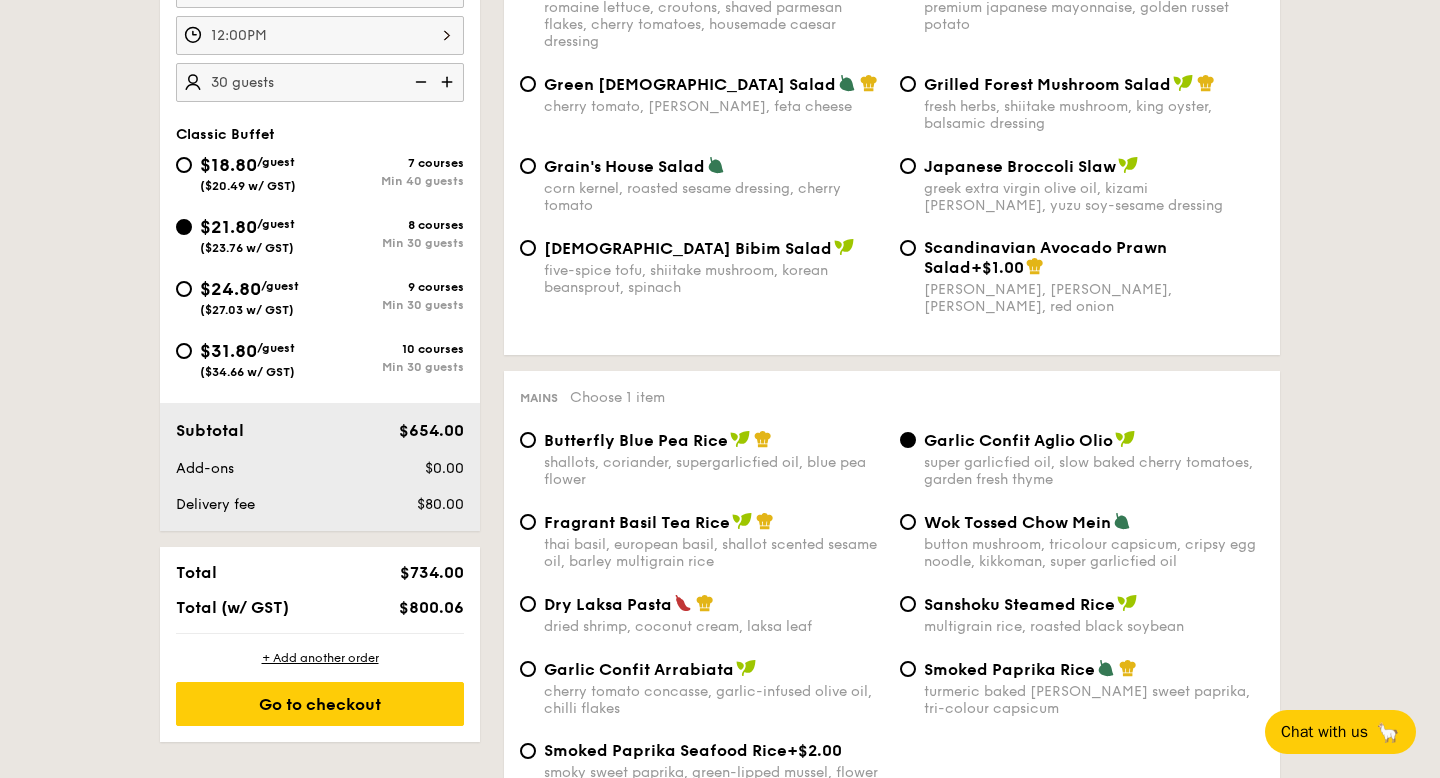 scroll, scrollTop: 680, scrollLeft: 0, axis: vertical 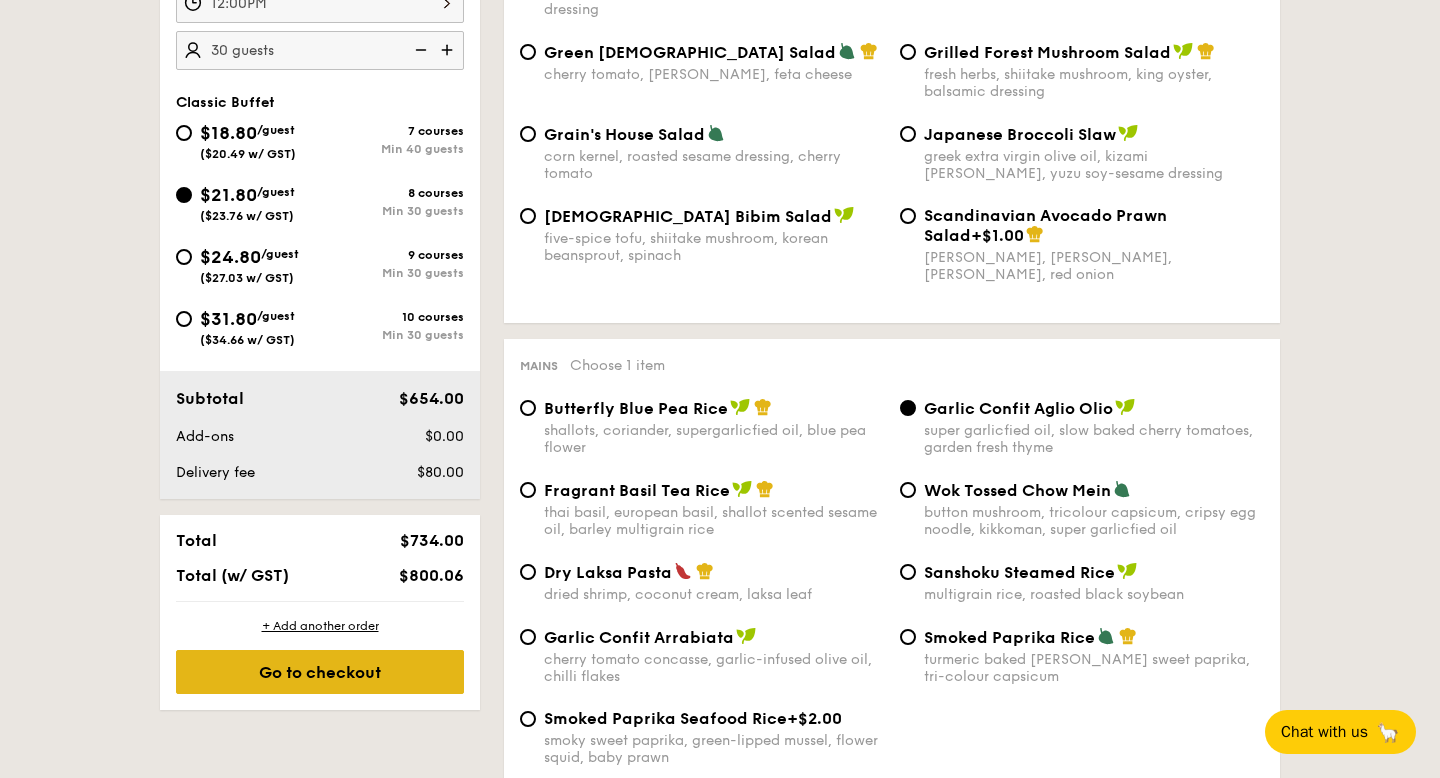 click on "Go to checkout" at bounding box center (320, 672) 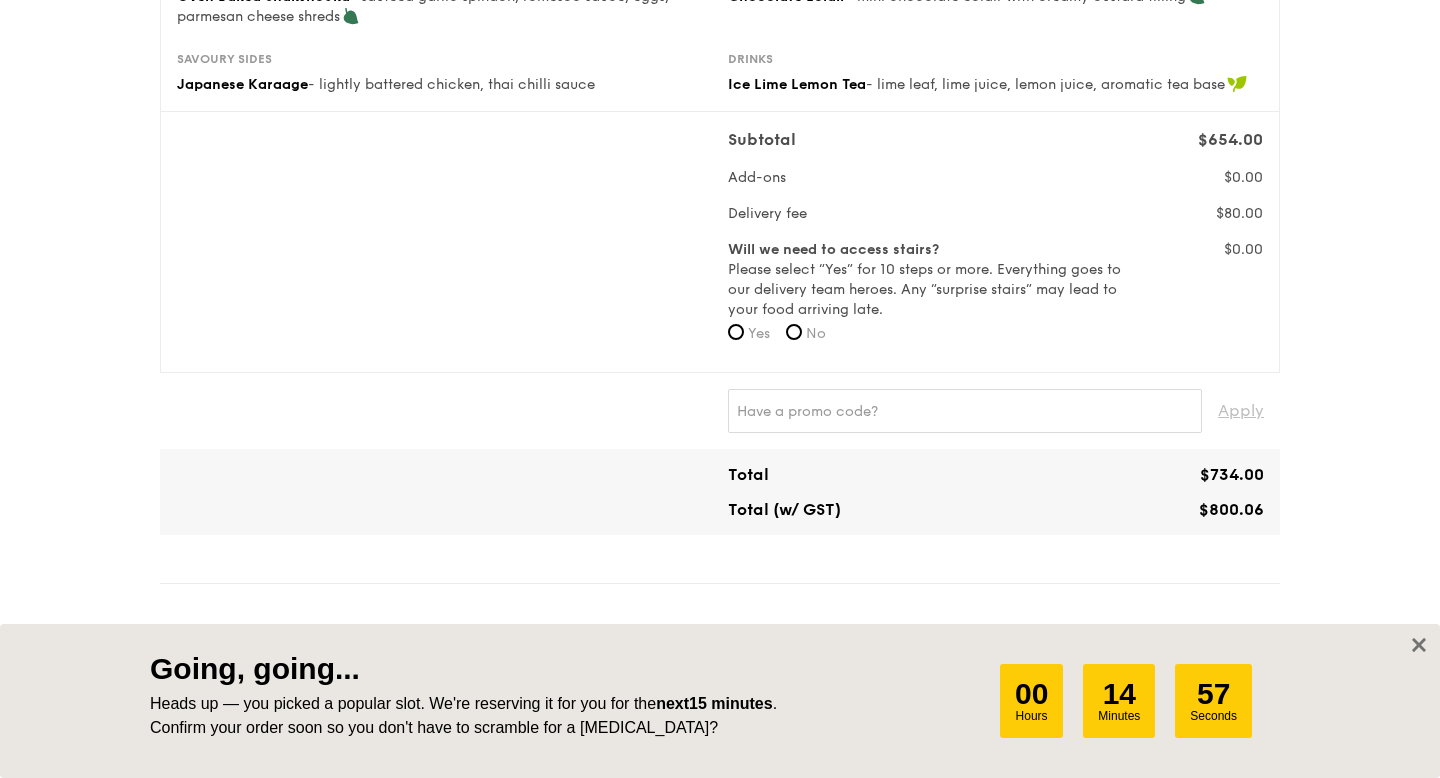 scroll, scrollTop: 527, scrollLeft: 0, axis: vertical 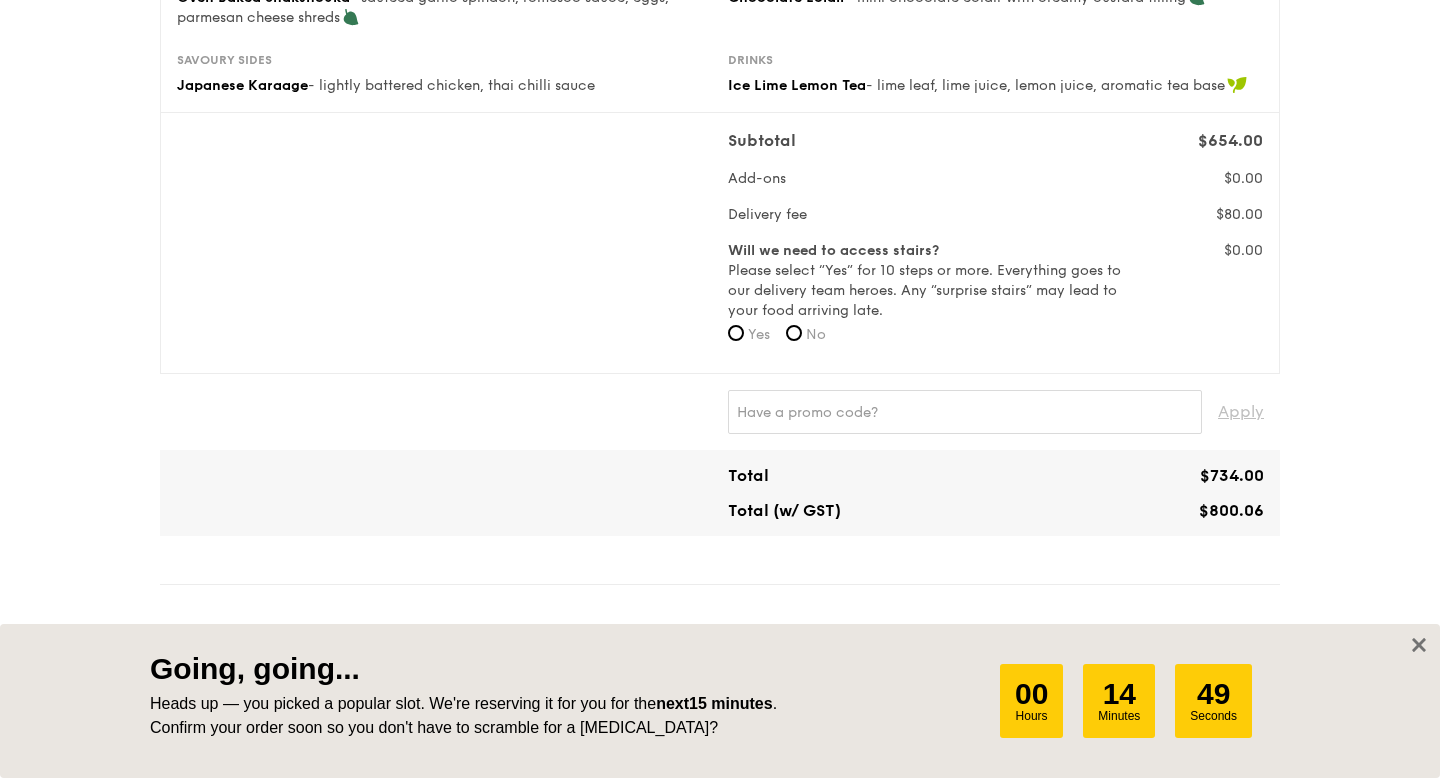click on "Yes" at bounding box center (759, 334) 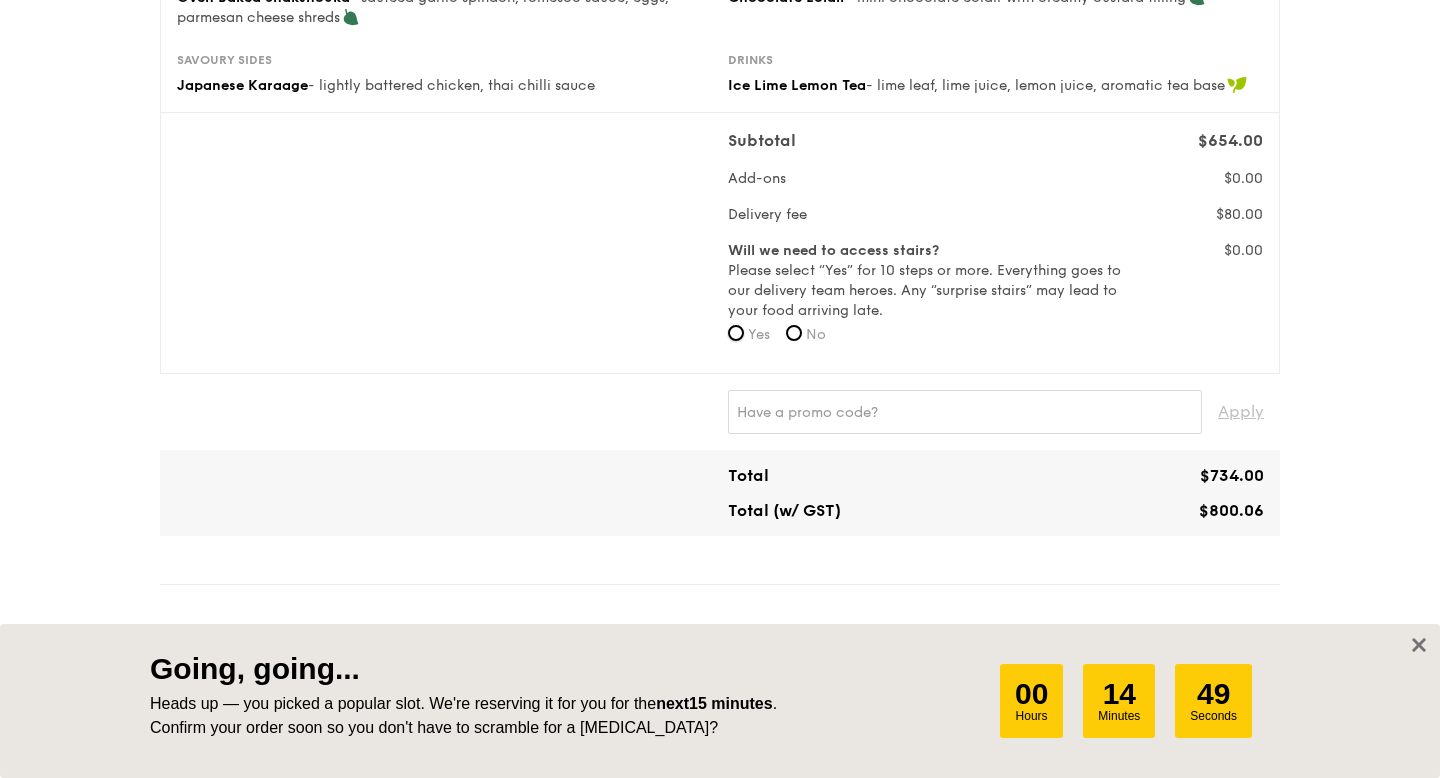 click on "Yes" at bounding box center [736, 333] 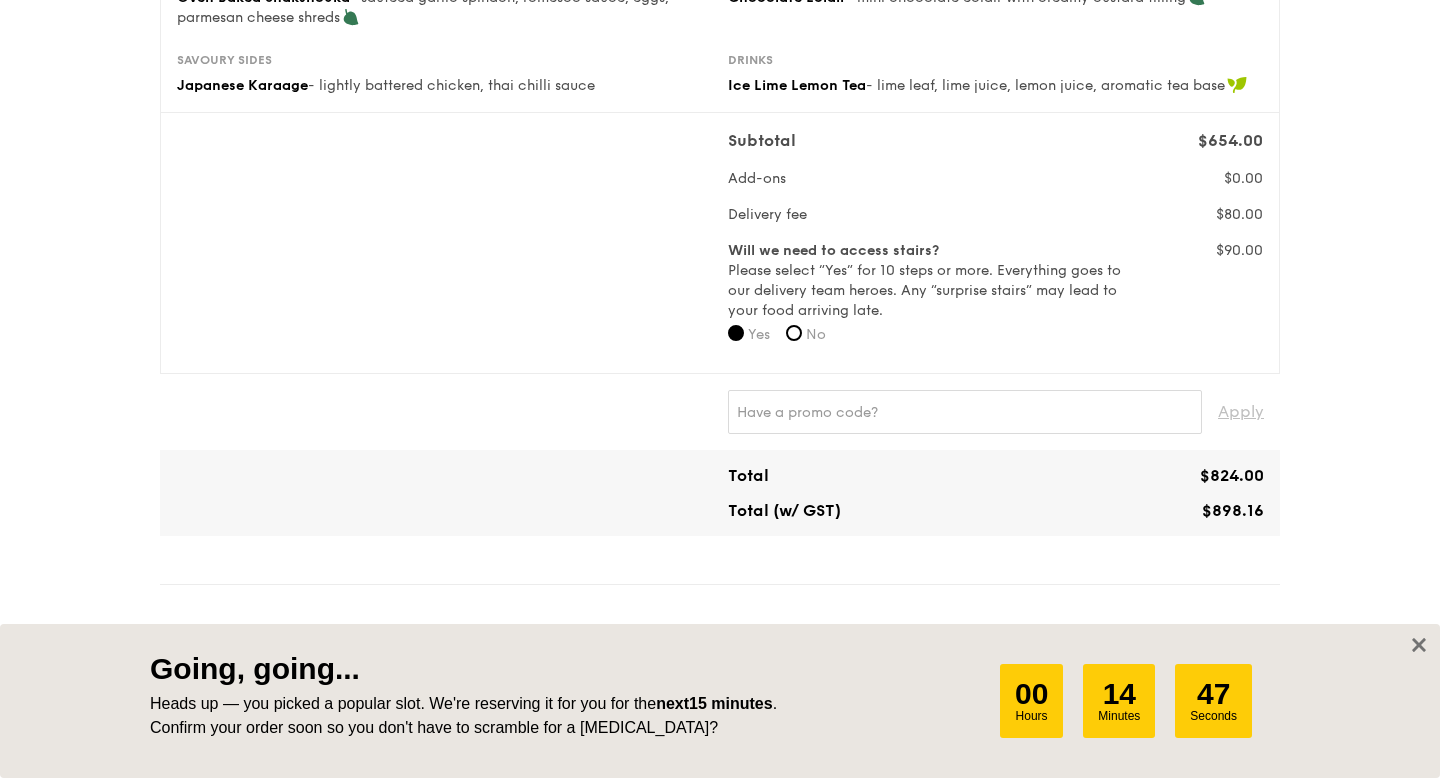 click on "No" at bounding box center (806, 335) 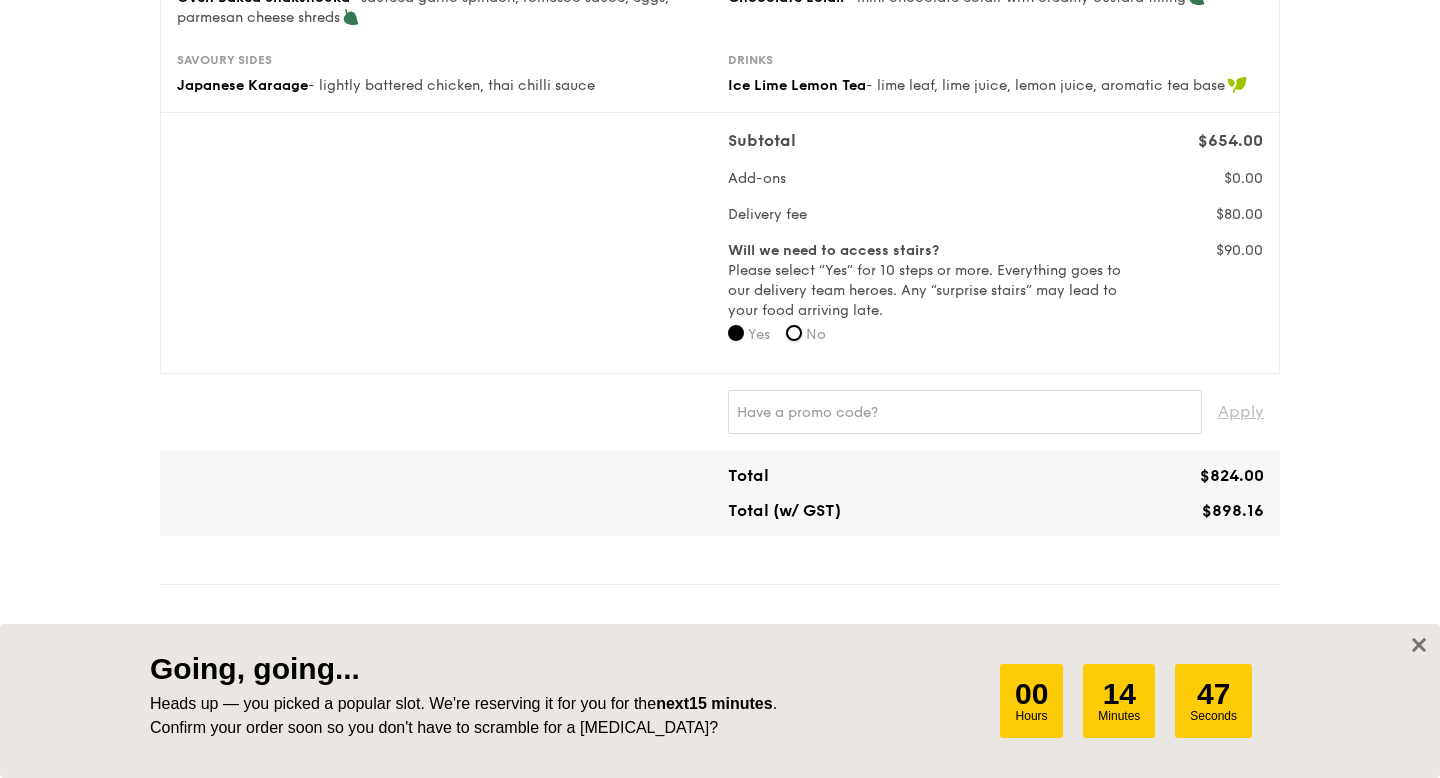 click on "No" at bounding box center [794, 333] 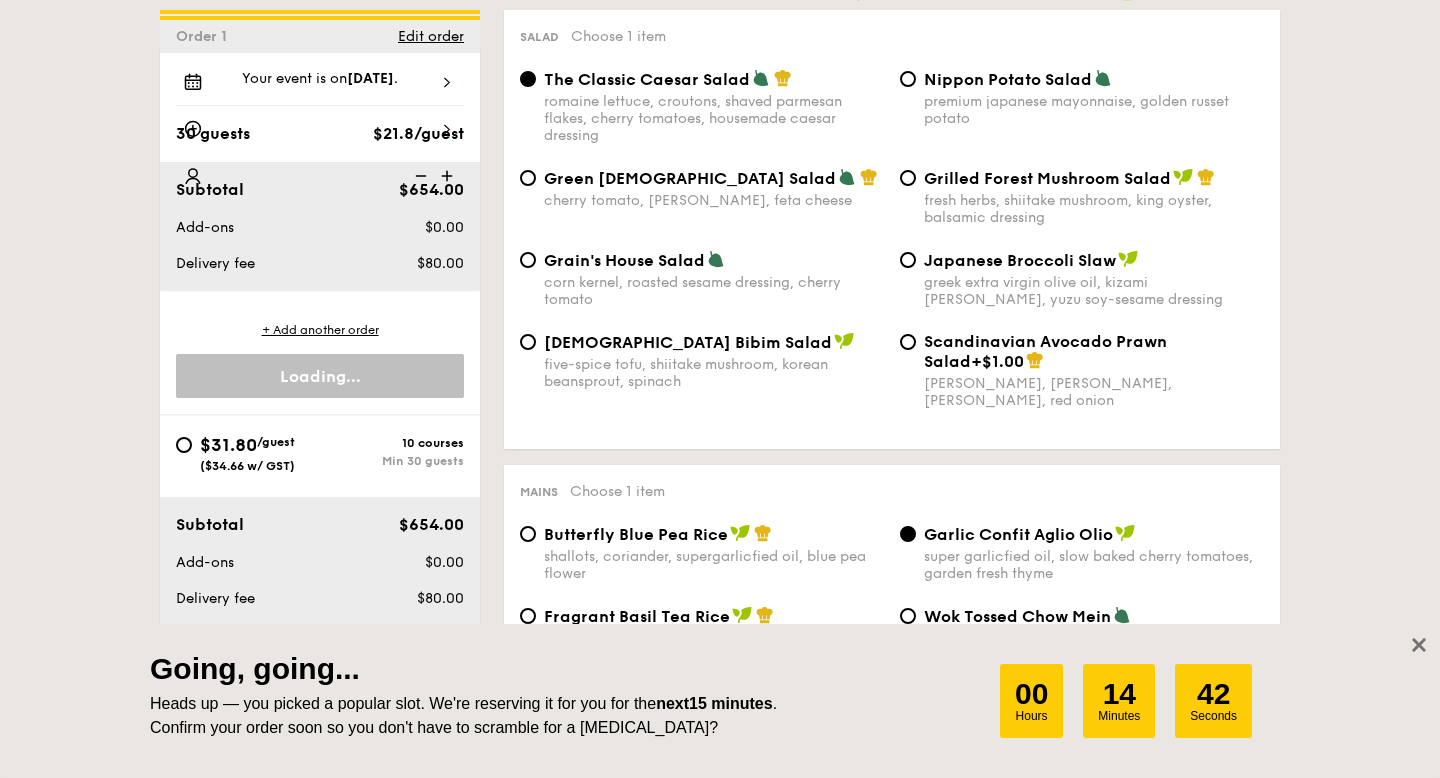 scroll, scrollTop: 4953, scrollLeft: 0, axis: vertical 